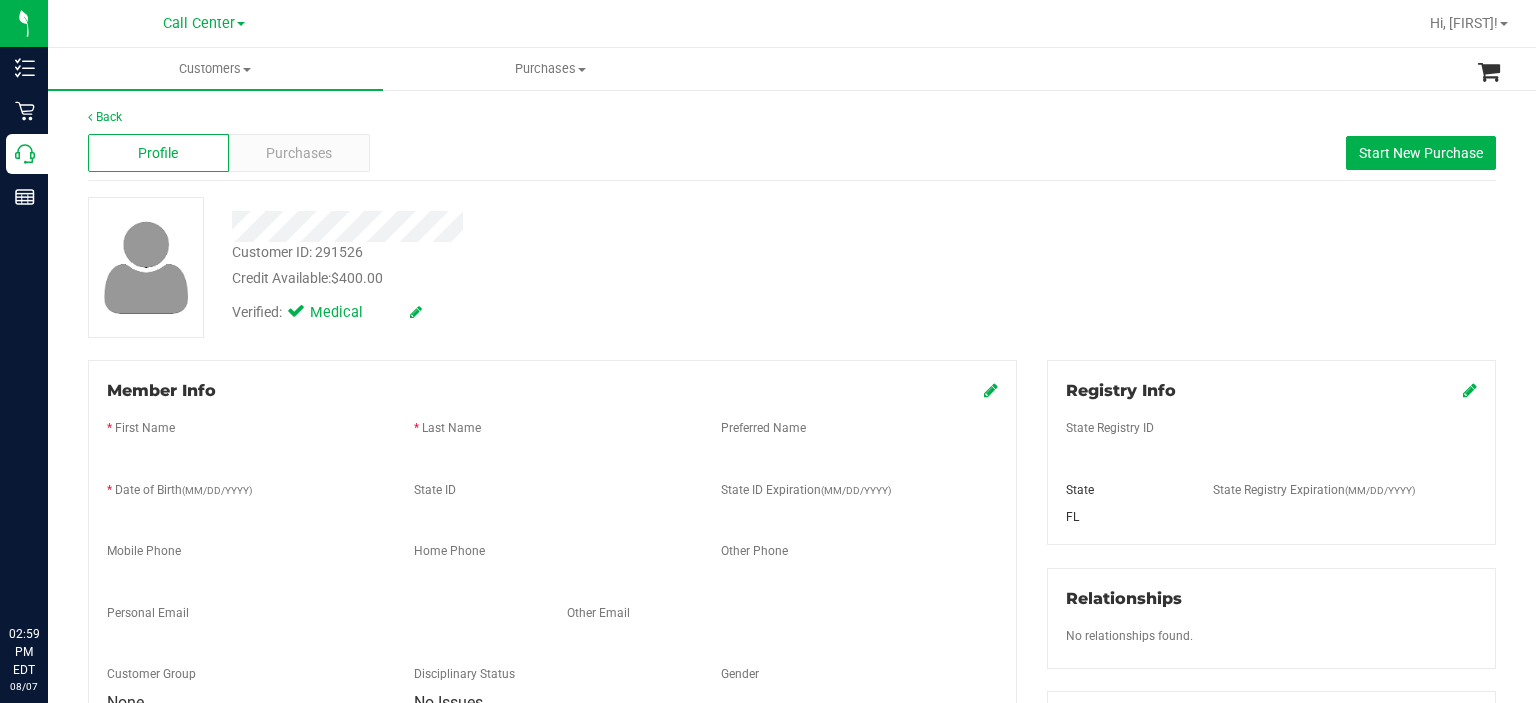 scroll, scrollTop: 0, scrollLeft: 0, axis: both 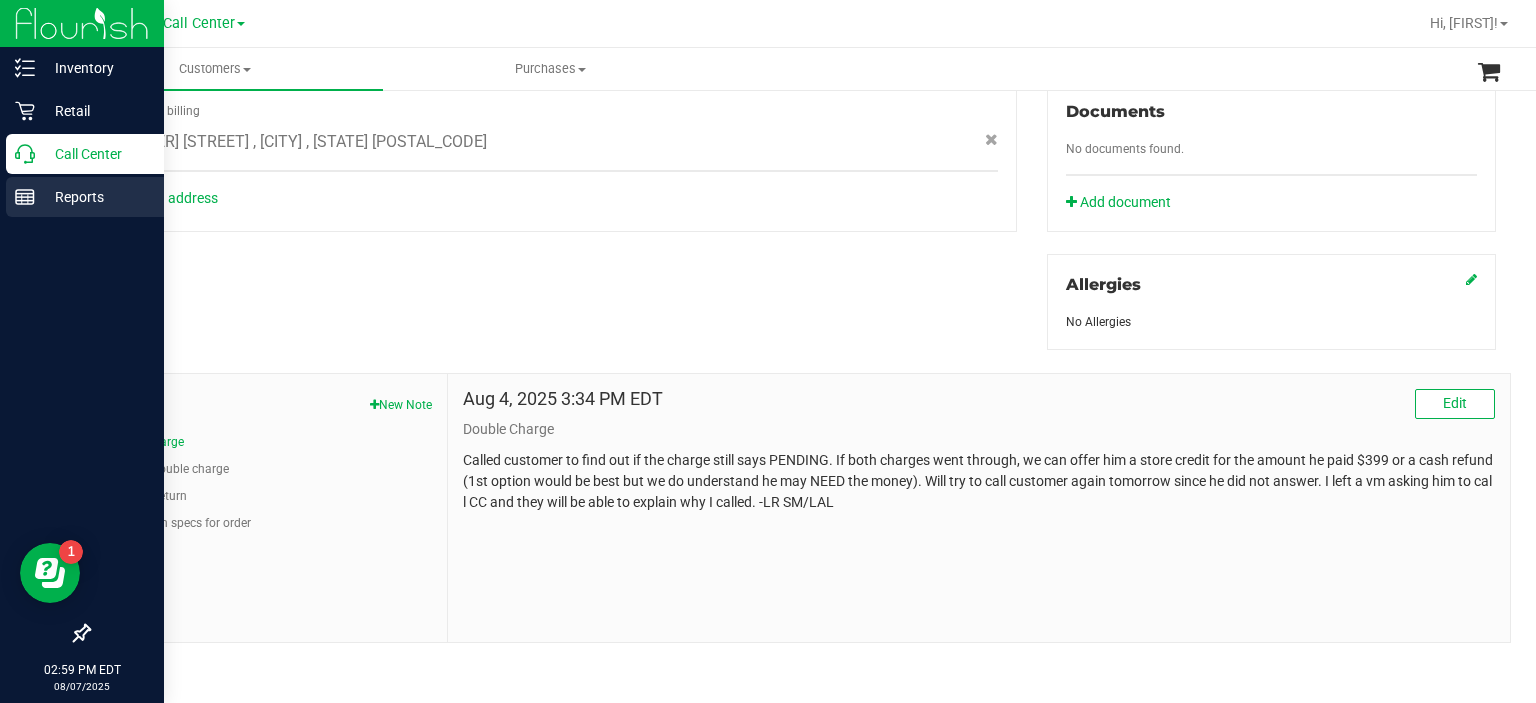 click on "Reports" at bounding box center [85, 197] 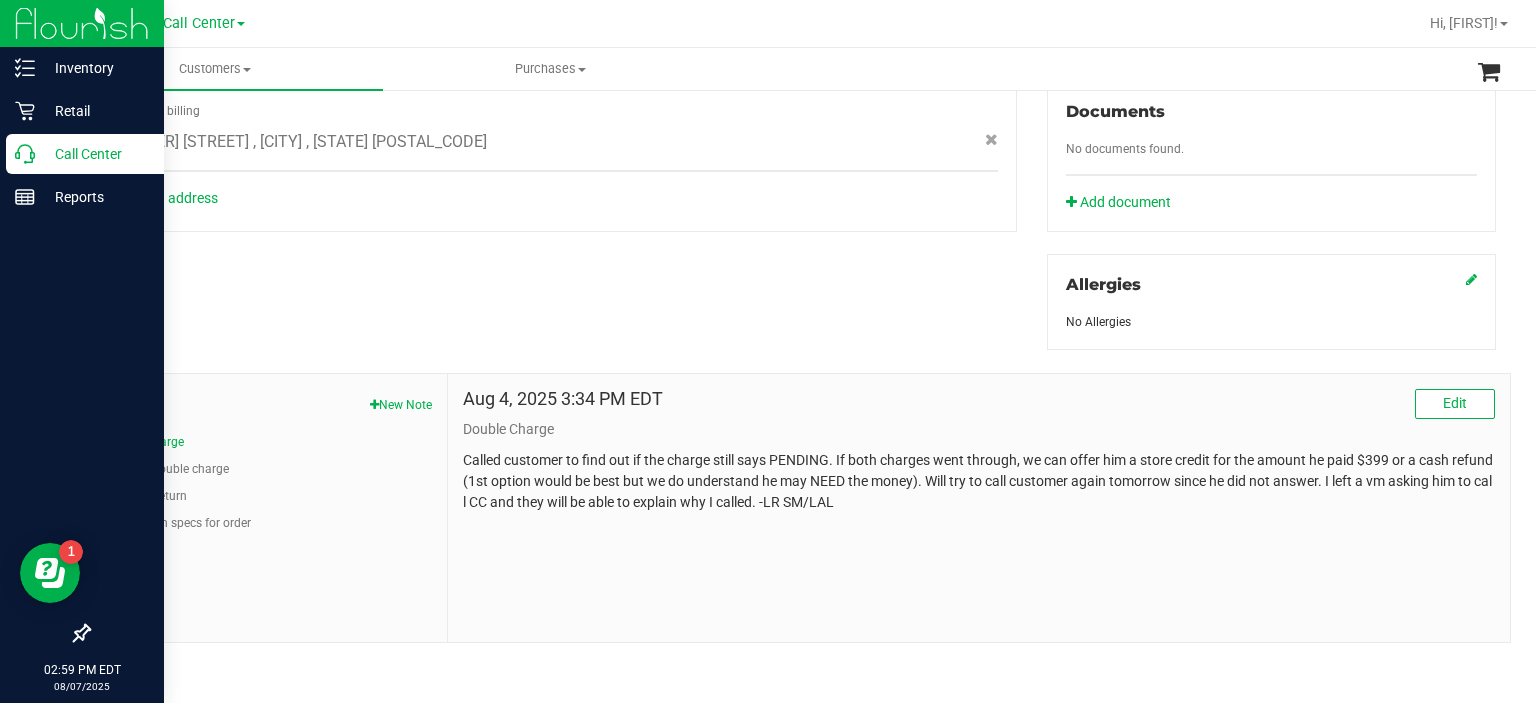 click on "Call Center" at bounding box center (95, 154) 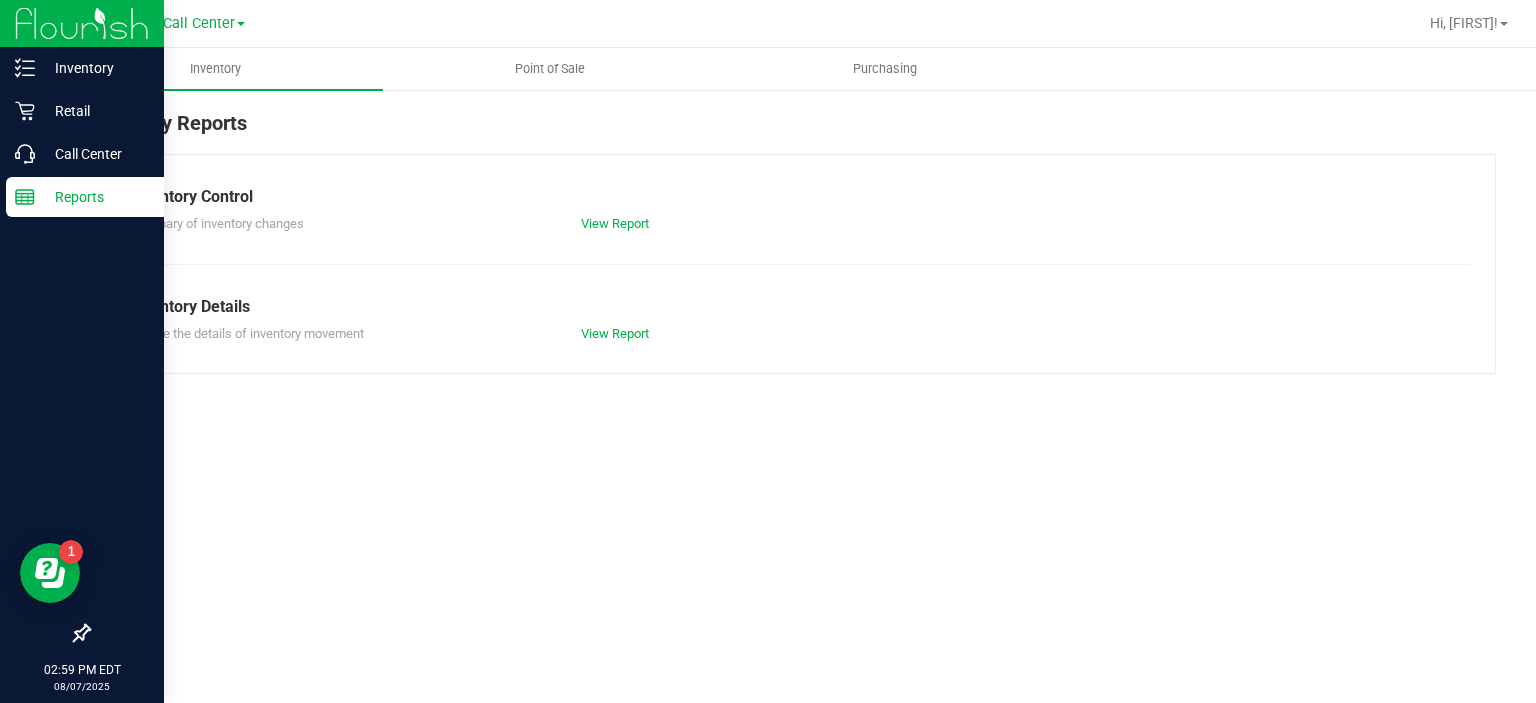 scroll, scrollTop: 0, scrollLeft: 0, axis: both 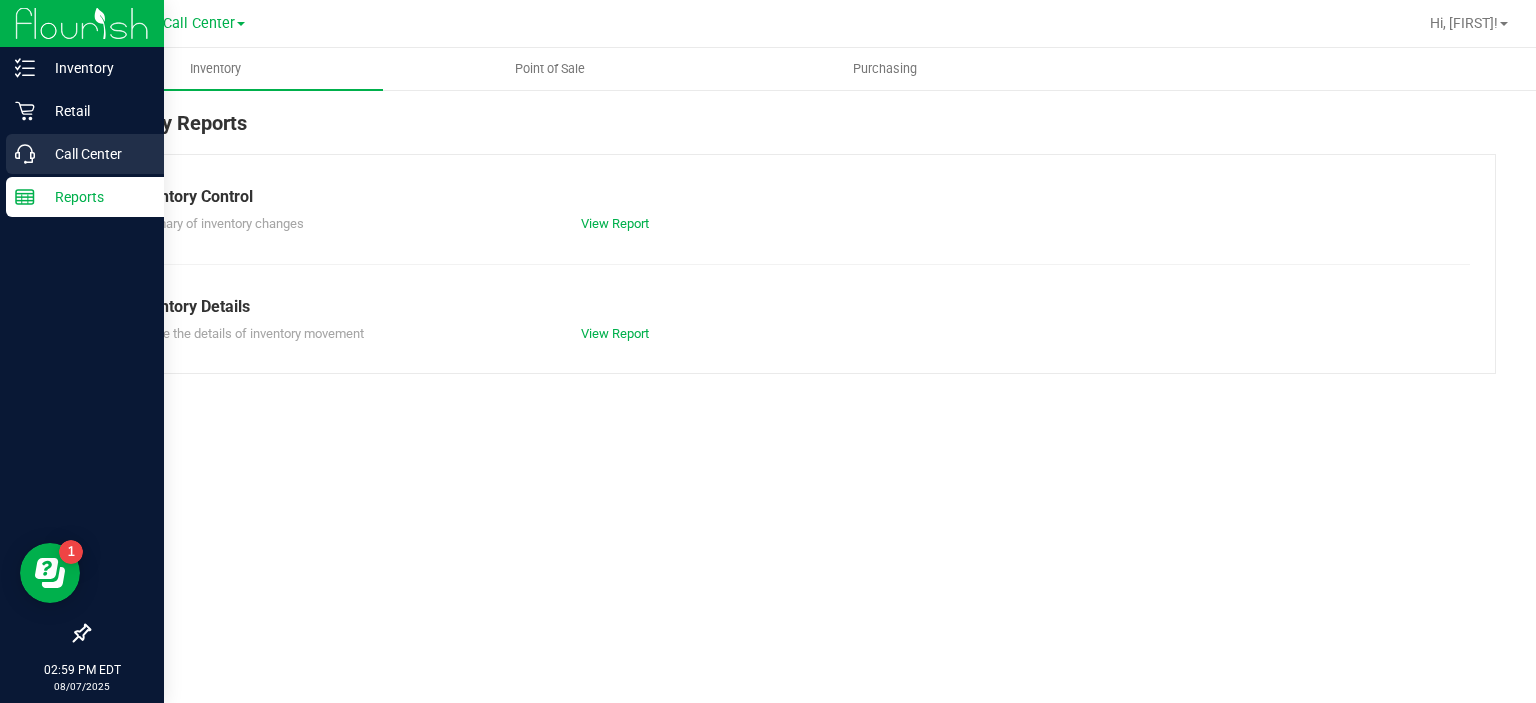 click on "Call Center" at bounding box center (85, 154) 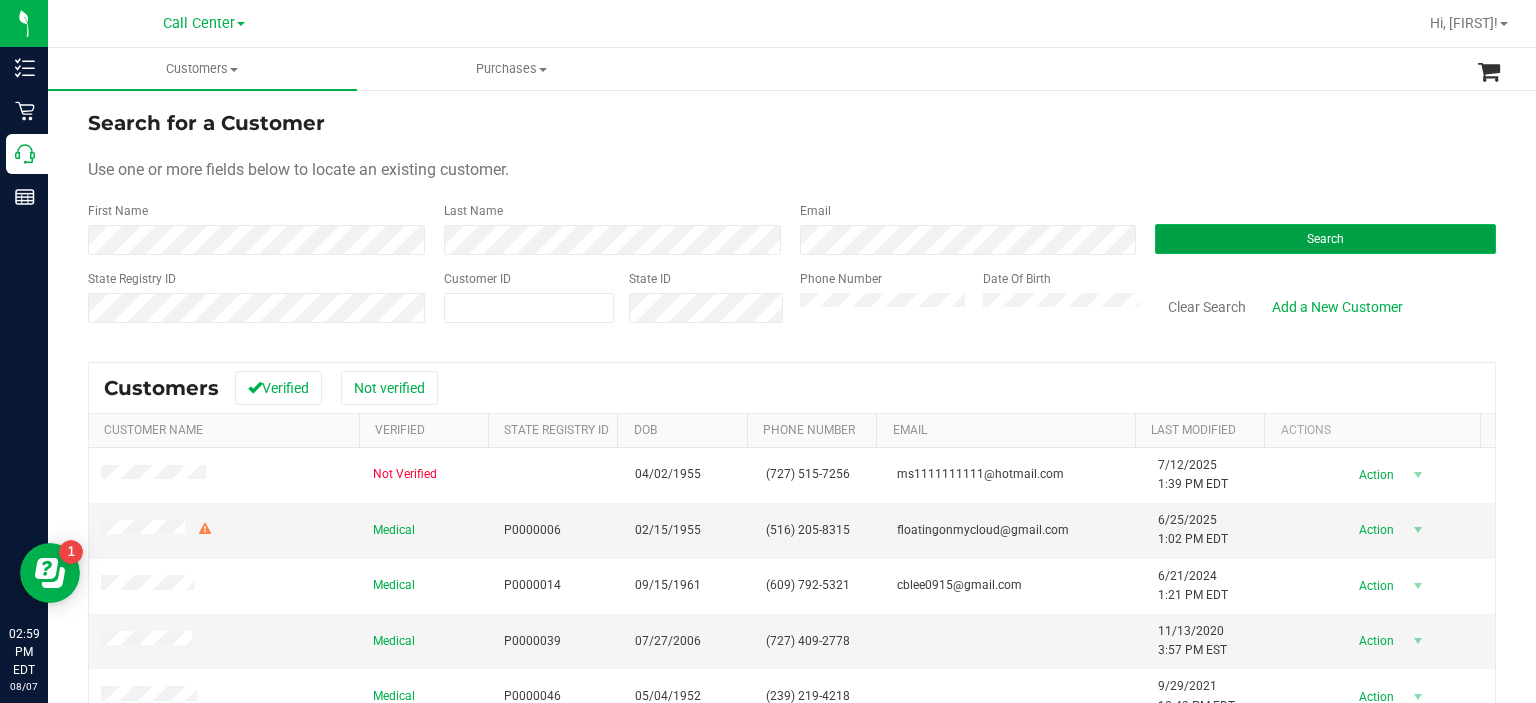 click on "Search" at bounding box center (1325, 239) 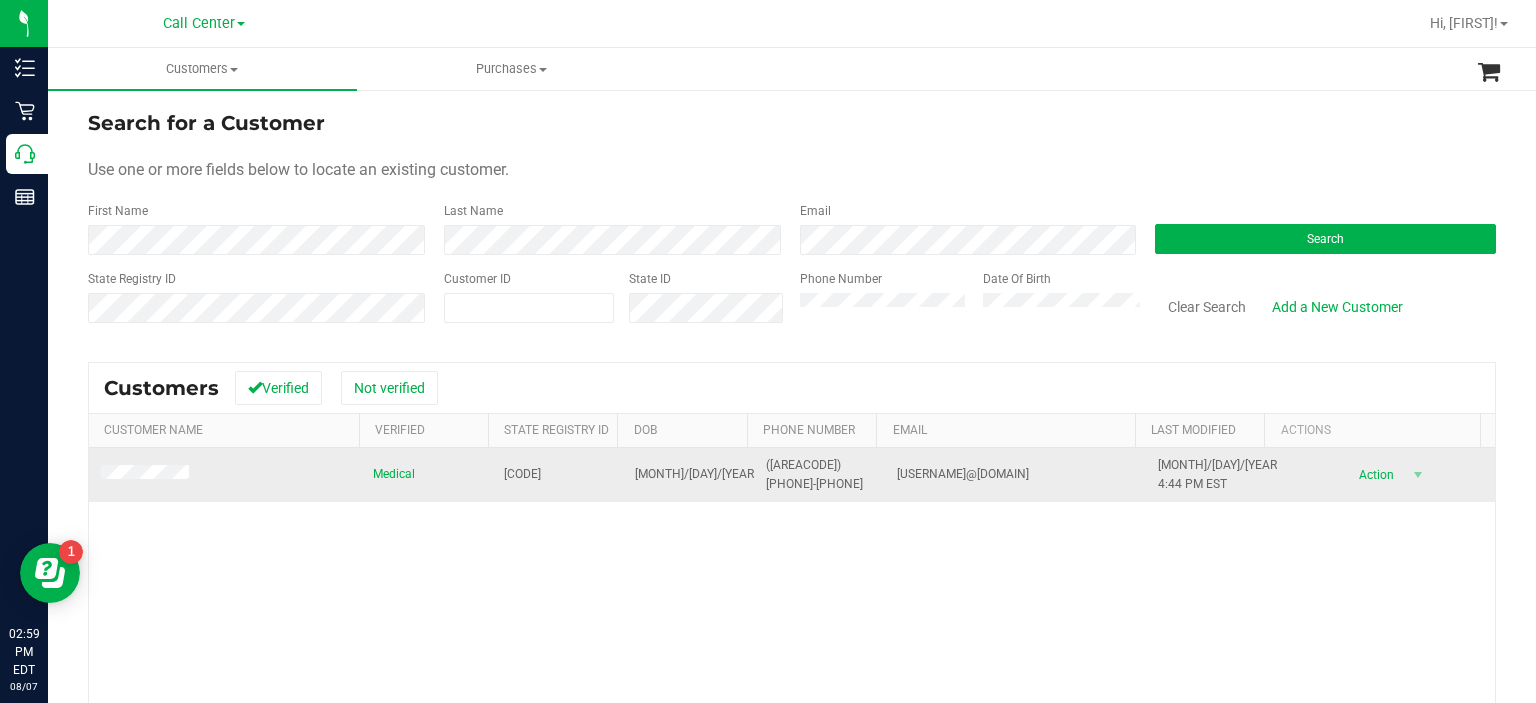 click at bounding box center [225, 475] 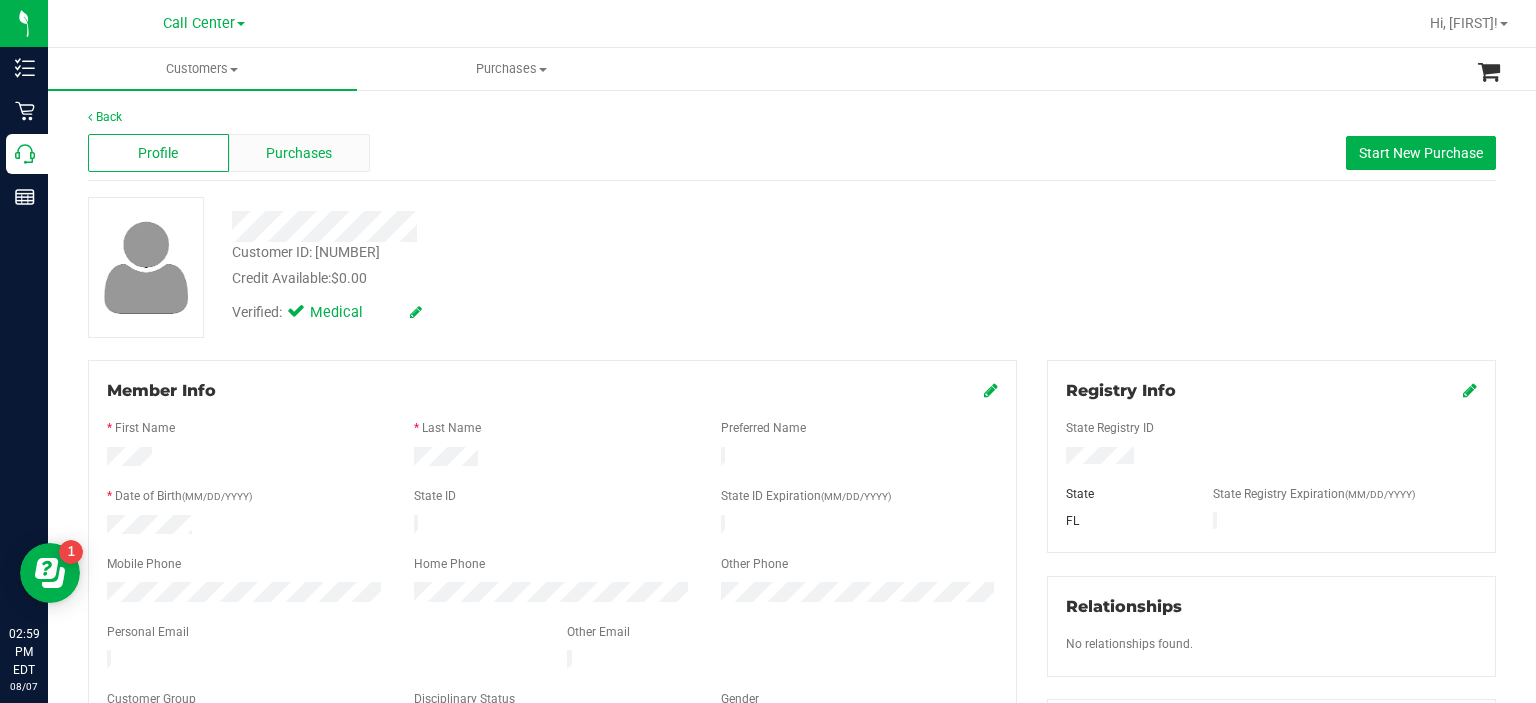 click on "Purchases" at bounding box center [299, 153] 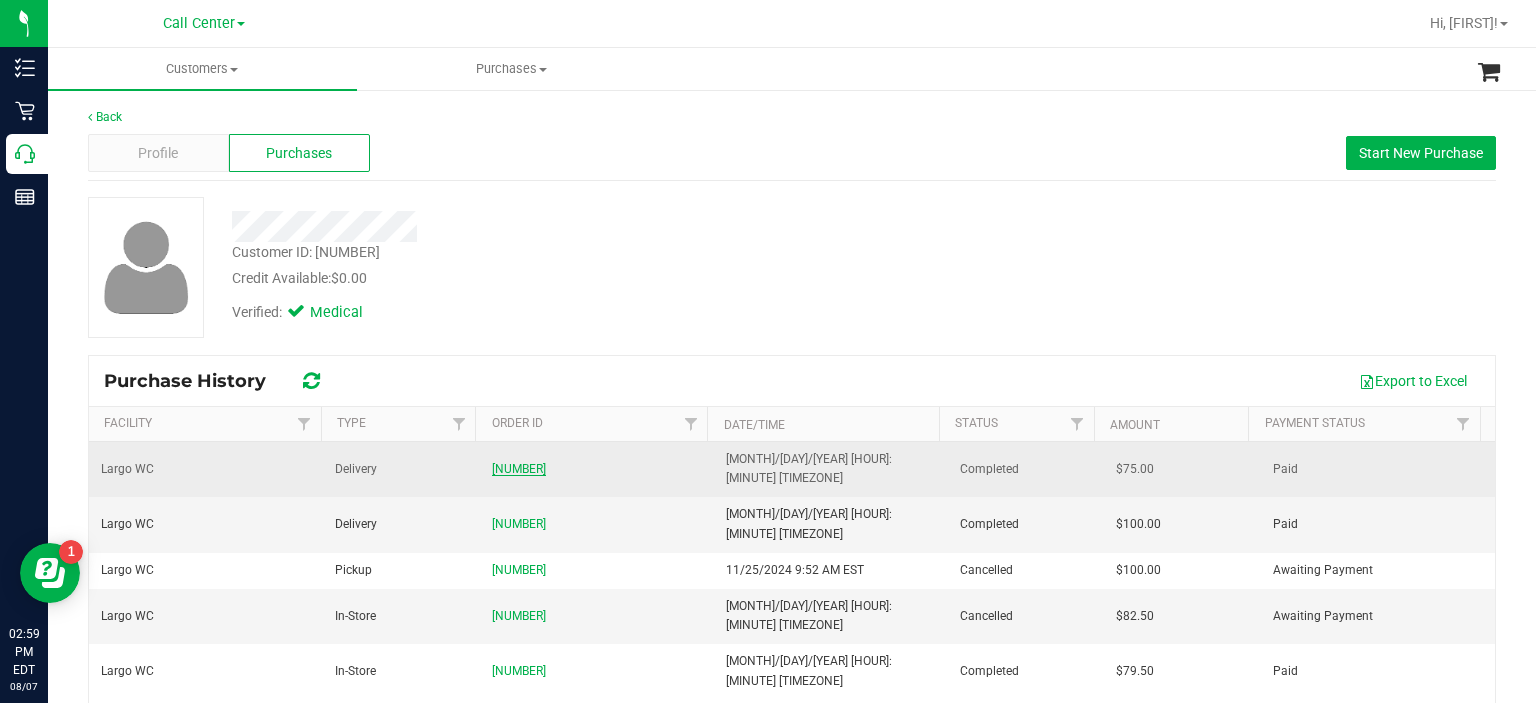 click on "[NUMBER]" at bounding box center [519, 469] 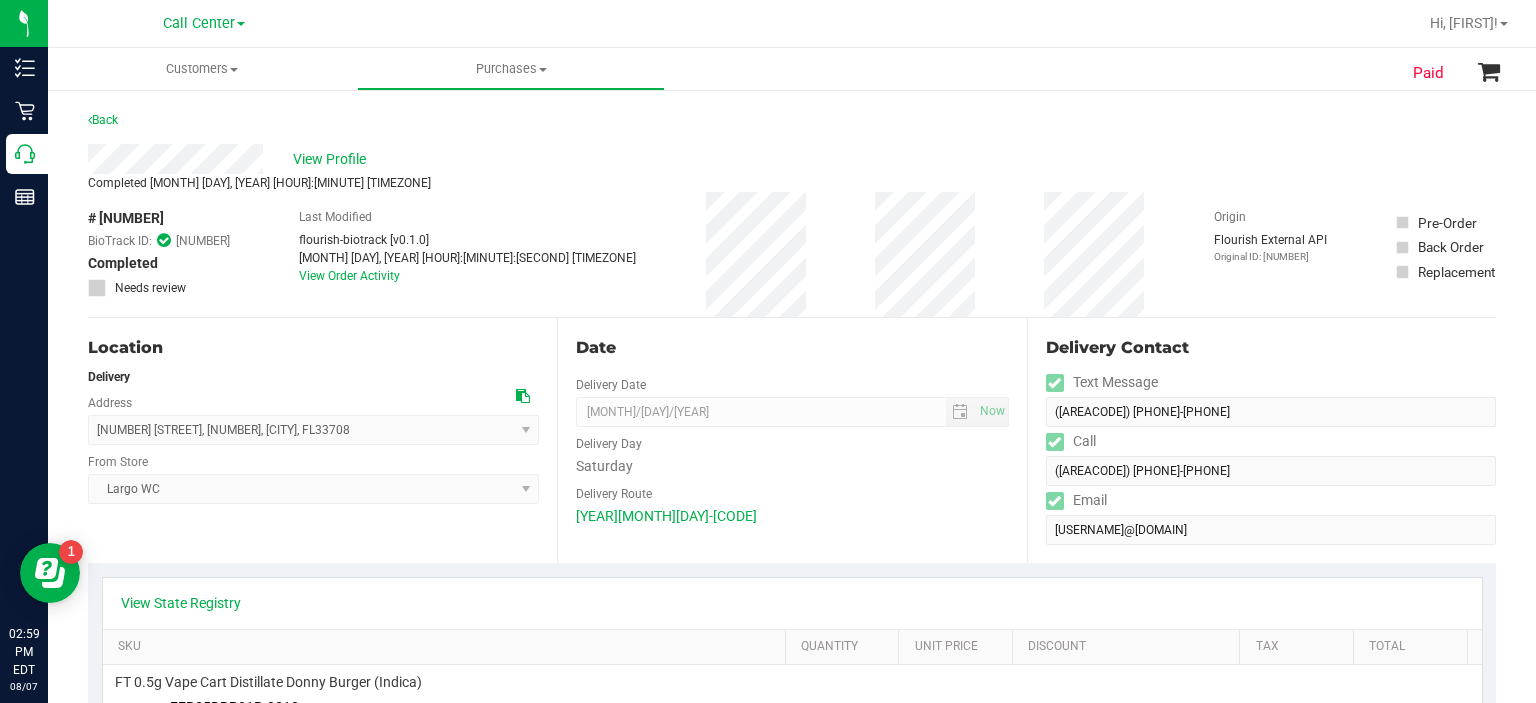 scroll, scrollTop: 2, scrollLeft: 0, axis: vertical 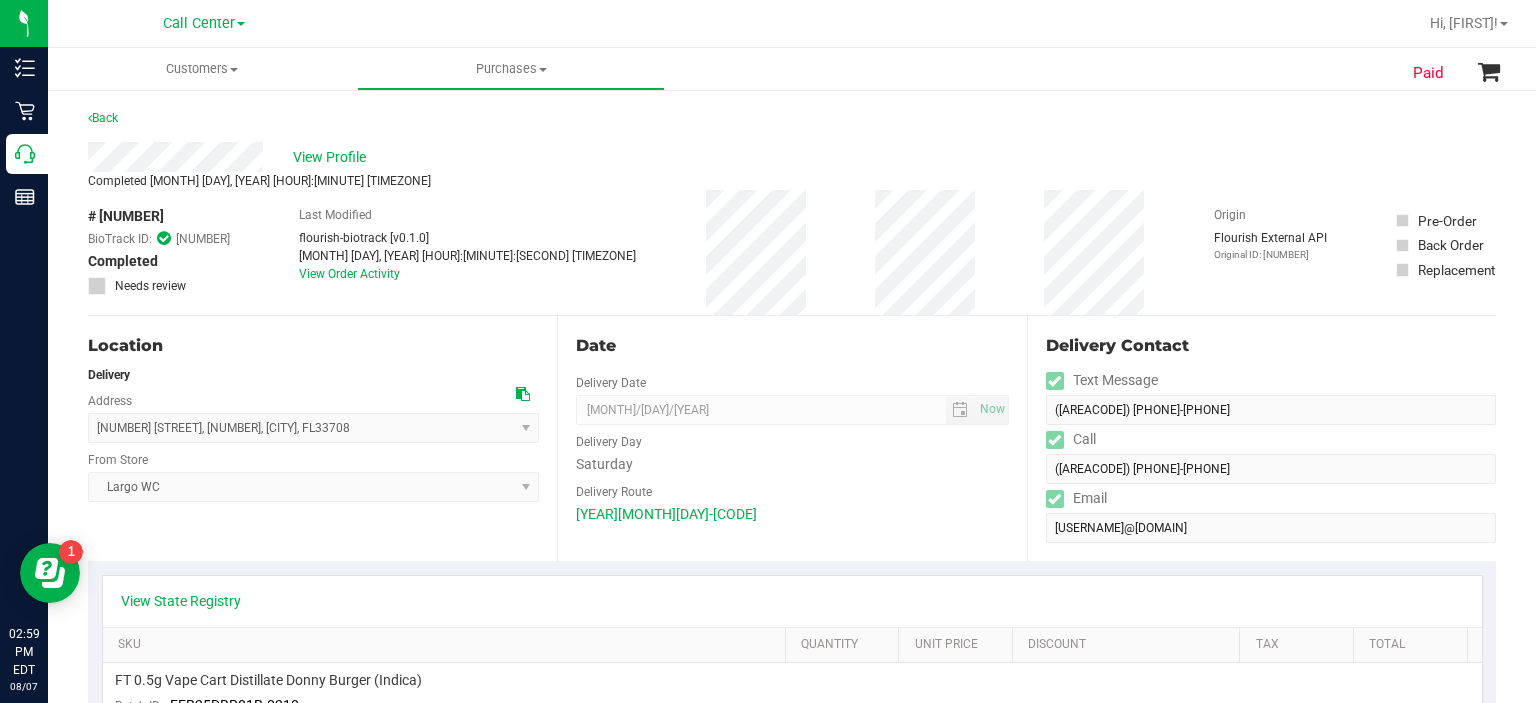 drag, startPoint x: 346, startPoint y: 435, endPoint x: 85, endPoint y: 427, distance: 261.1226 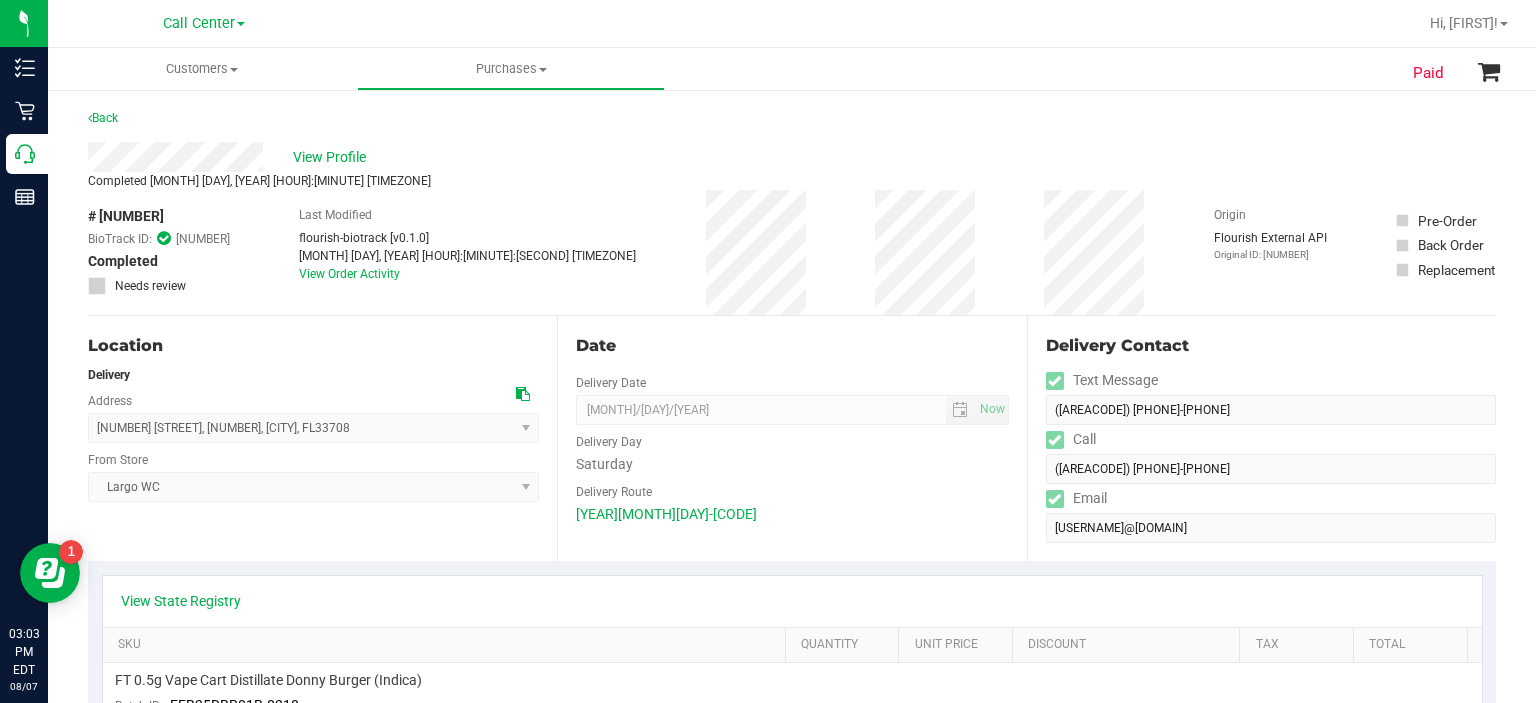 click on "View Profile" at bounding box center [792, 157] 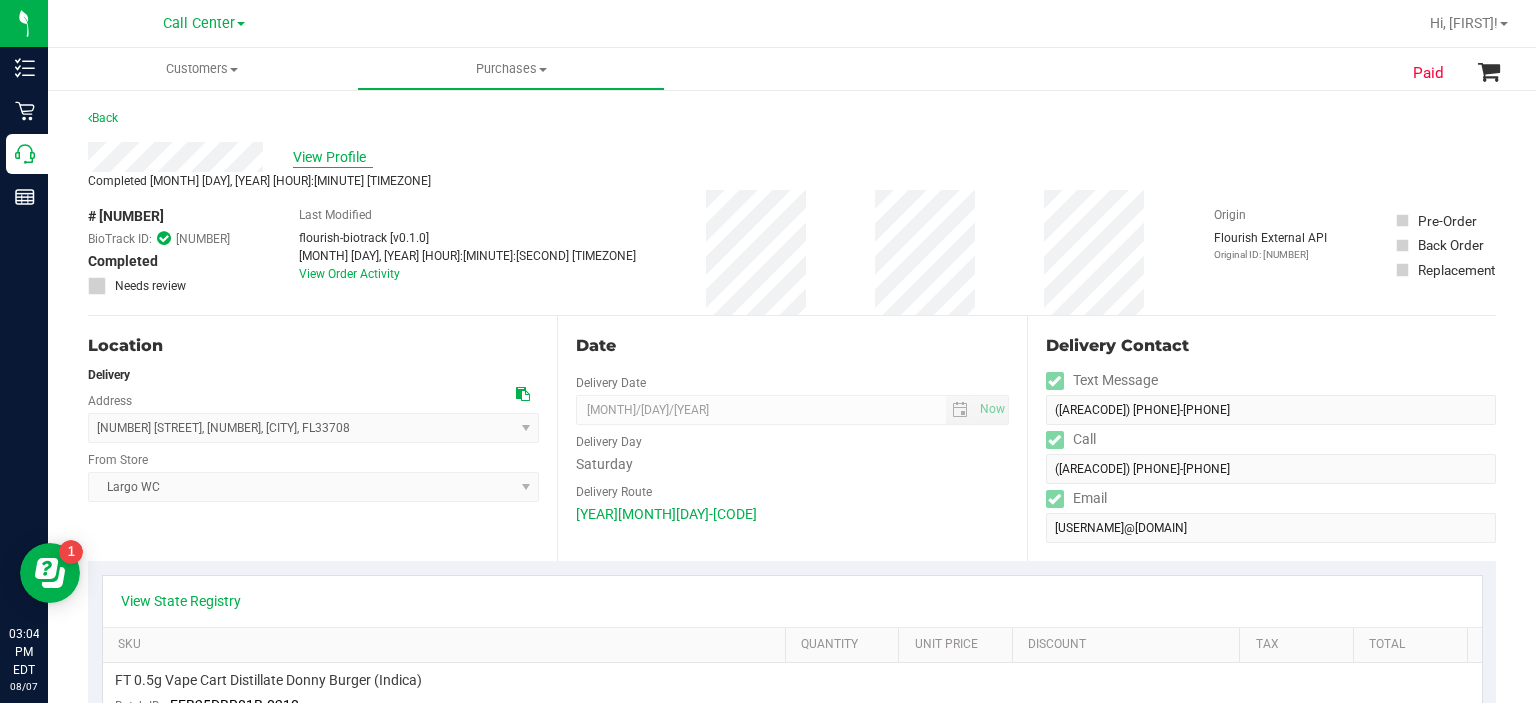 click on "View Profile" at bounding box center [333, 157] 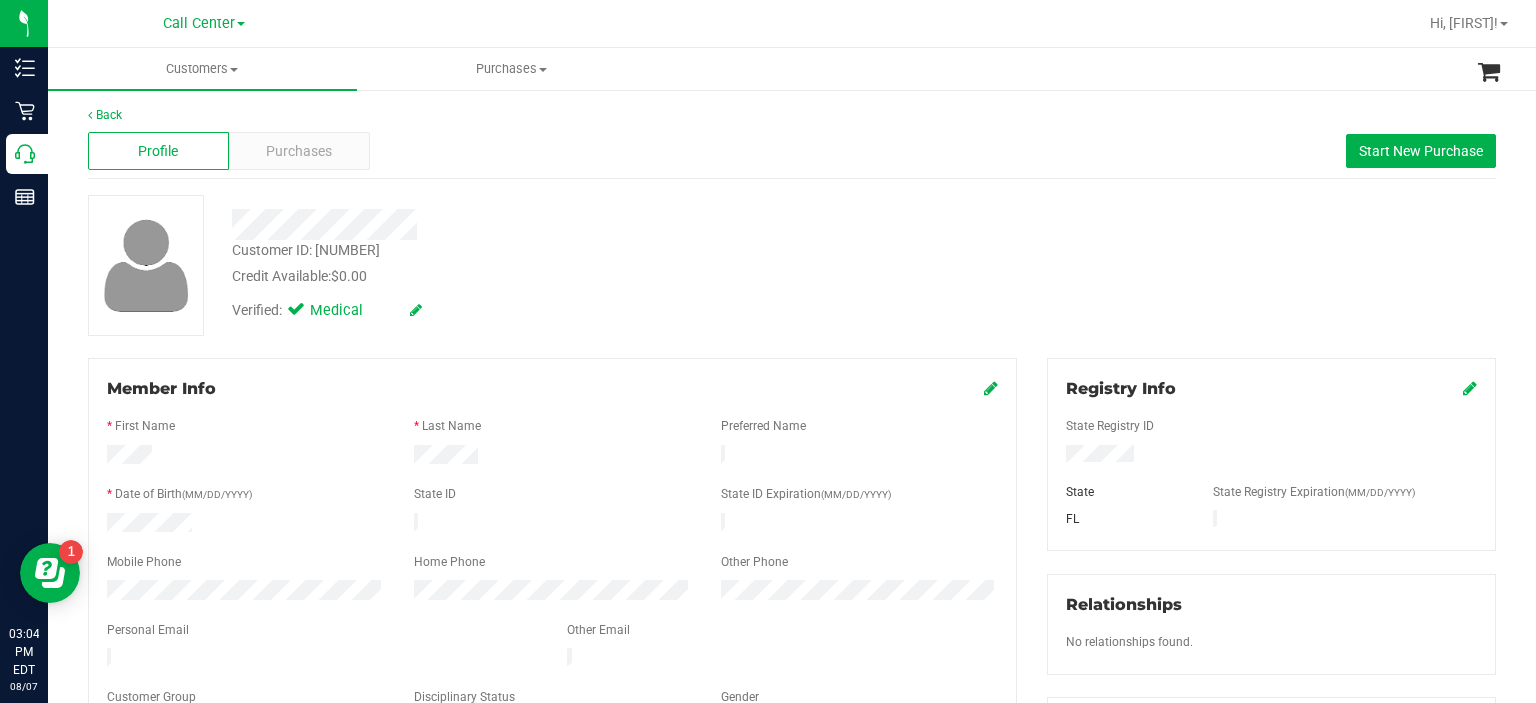 click on "Member Info
*
First Name
*
Last Name
Preferred Name
*
Date of Birth
(MM/DD/YYYY)
State ID
State ID Expiration
(MM/DD/YYYY)" at bounding box center (552, 558) 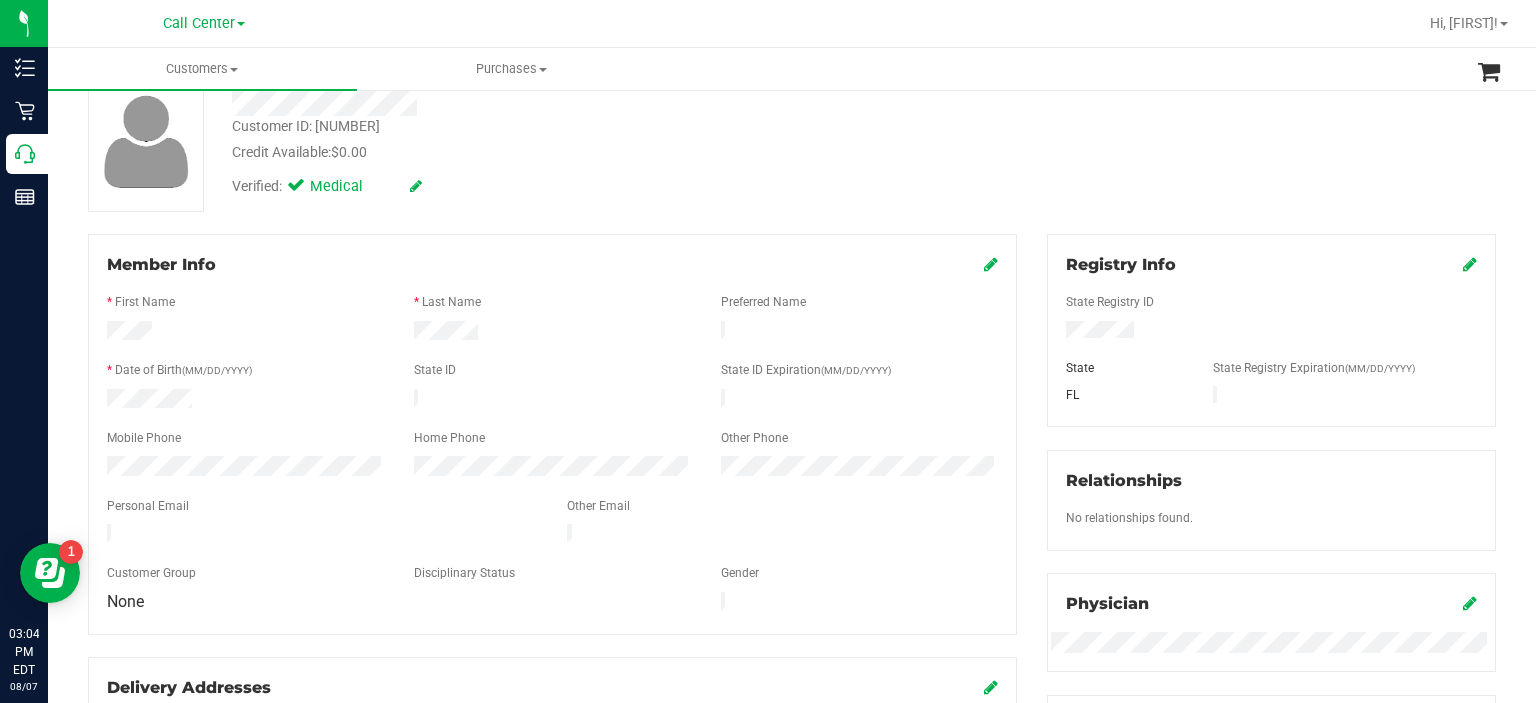 click at bounding box center (322, 536) 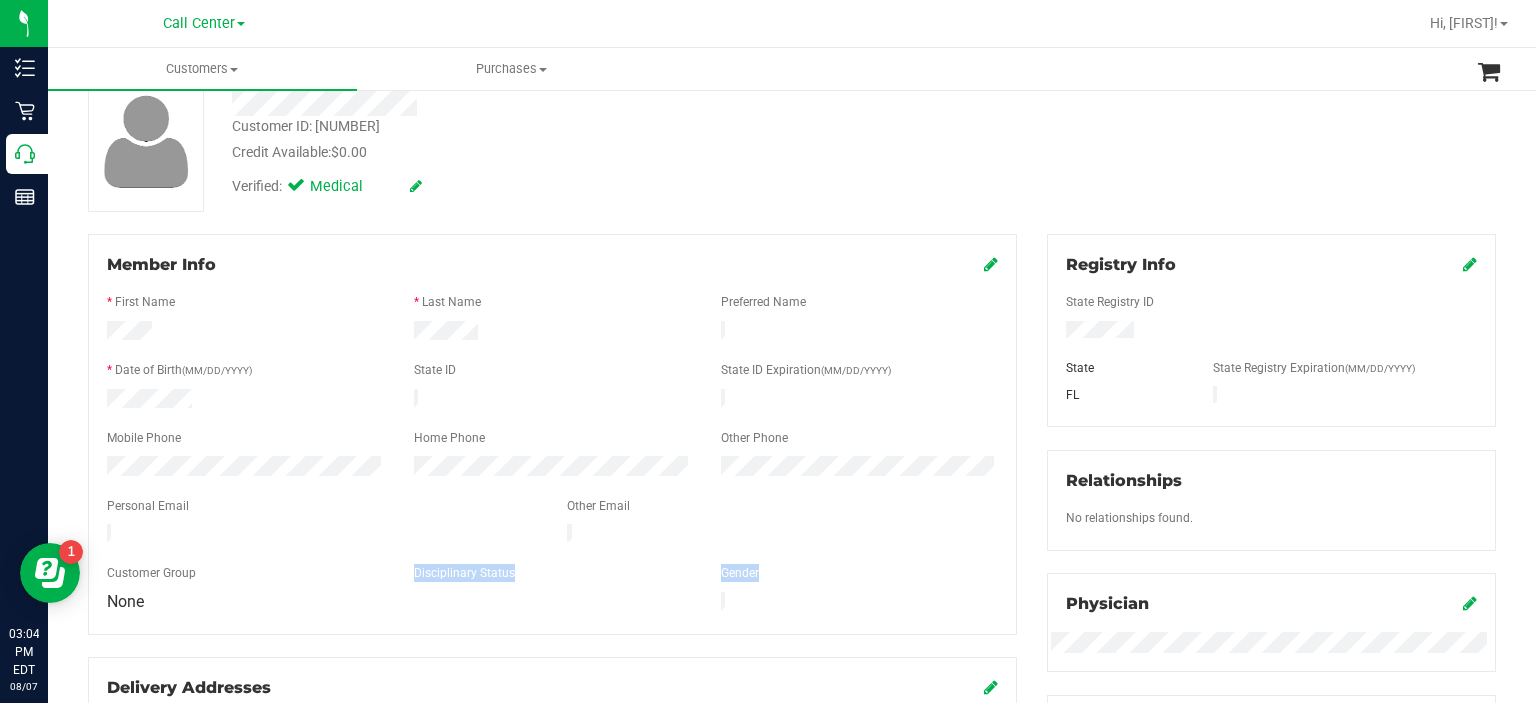 drag, startPoint x: 130, startPoint y: 533, endPoint x: 240, endPoint y: 572, distance: 116.70904 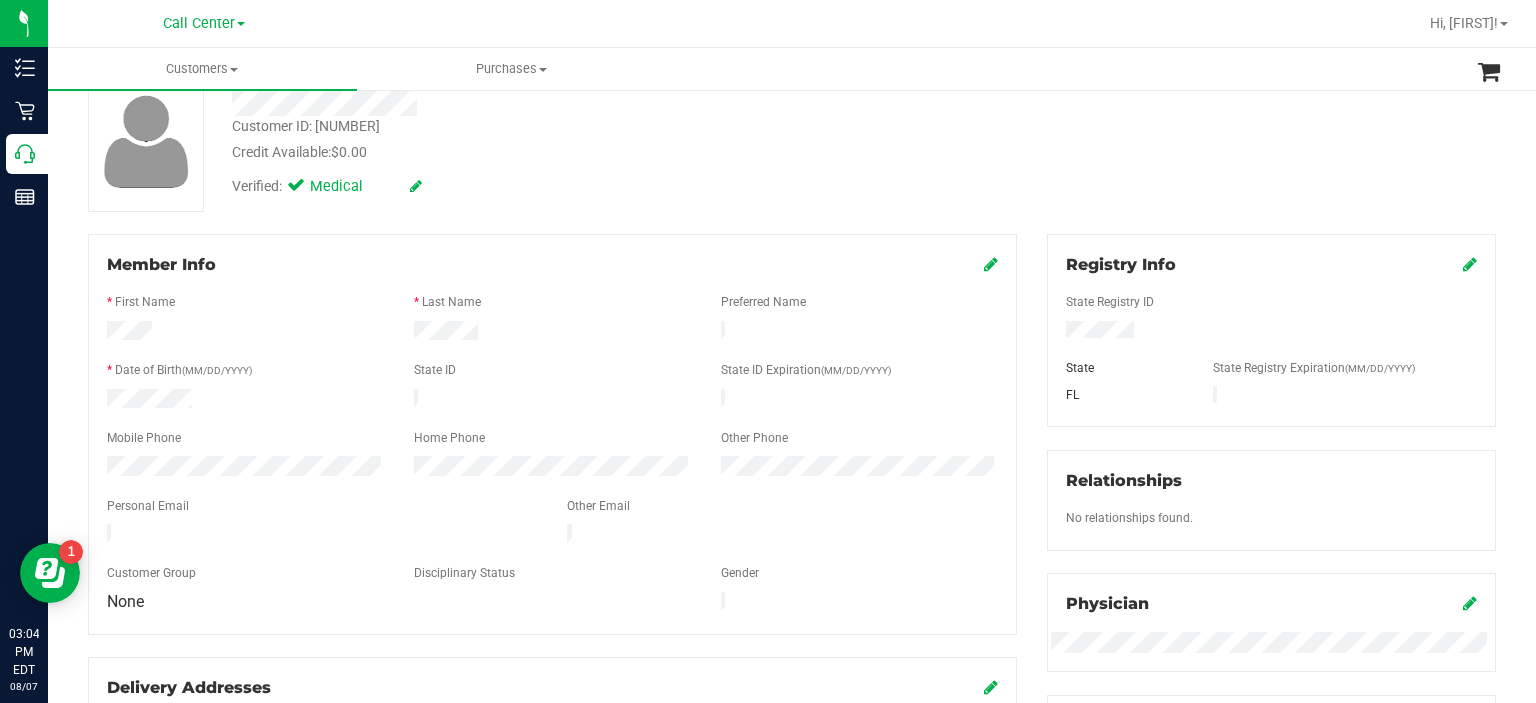 drag, startPoint x: 305, startPoint y: 522, endPoint x: 104, endPoint y: 518, distance: 201.0398 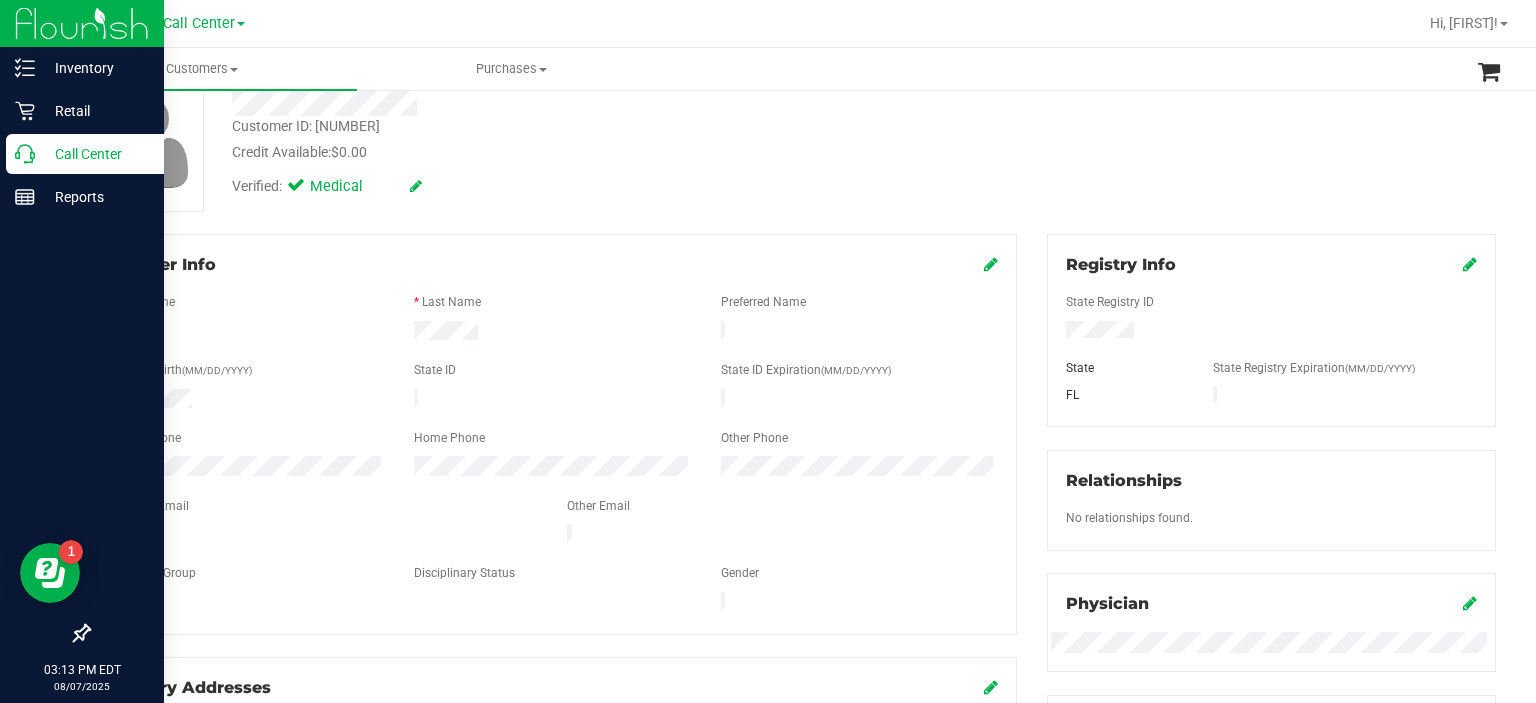 click on "Call Center" at bounding box center [85, 154] 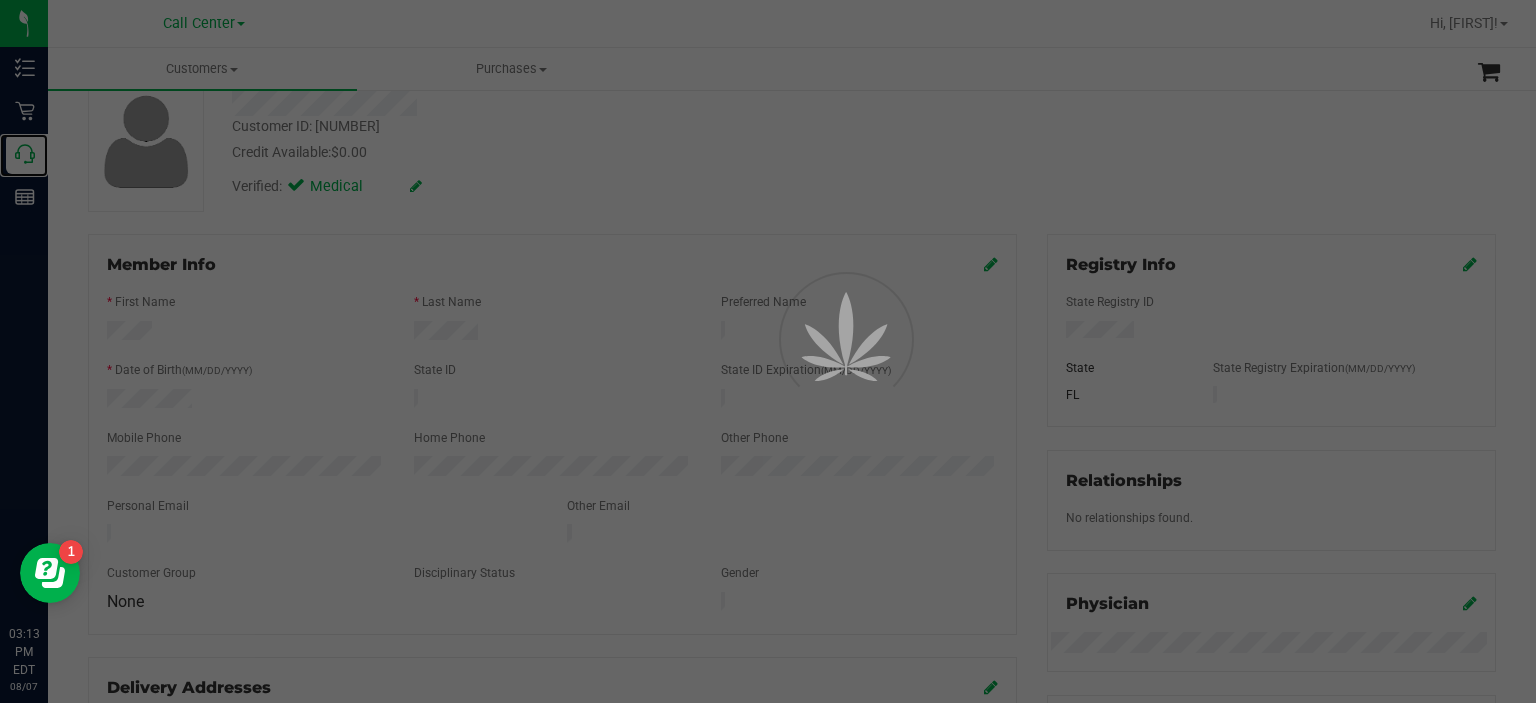 scroll, scrollTop: 0, scrollLeft: 0, axis: both 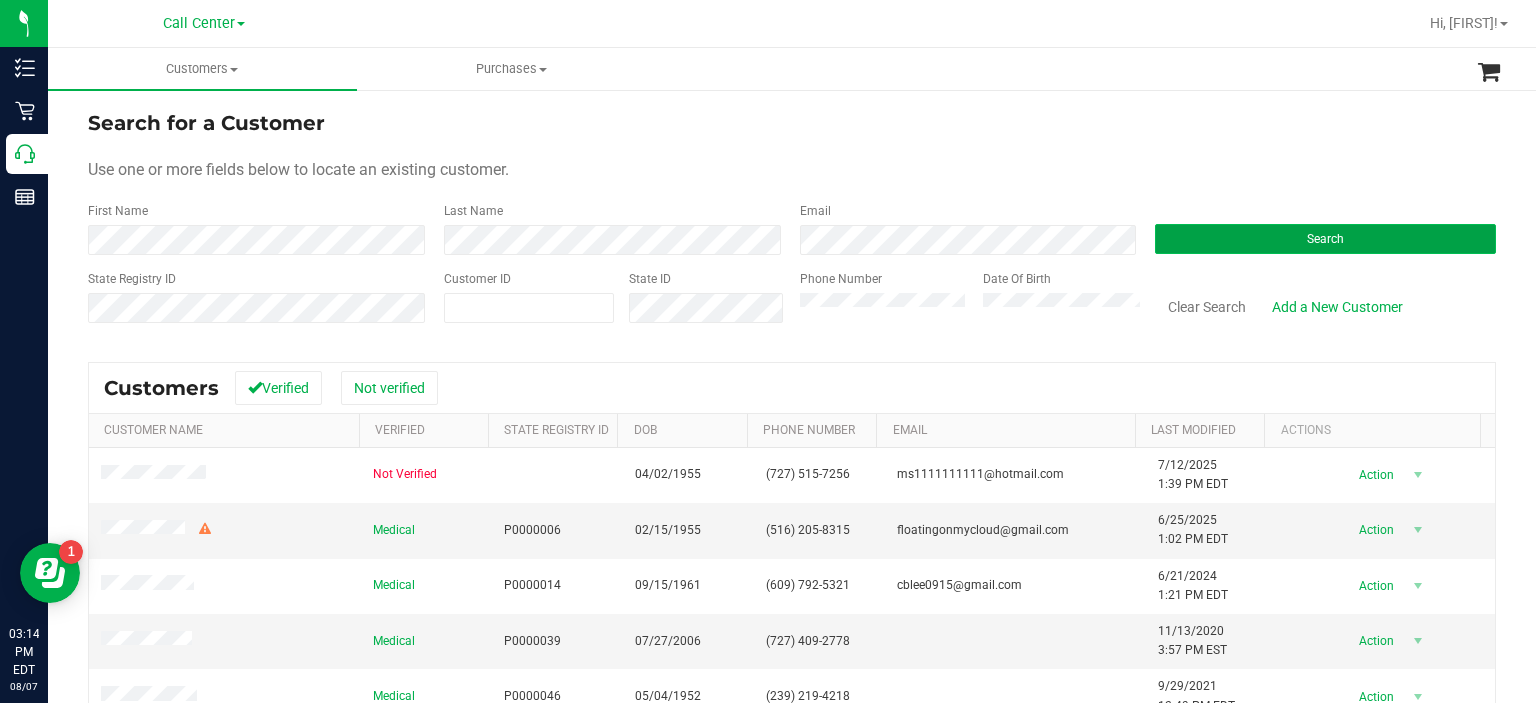 click on "Search" at bounding box center [1325, 239] 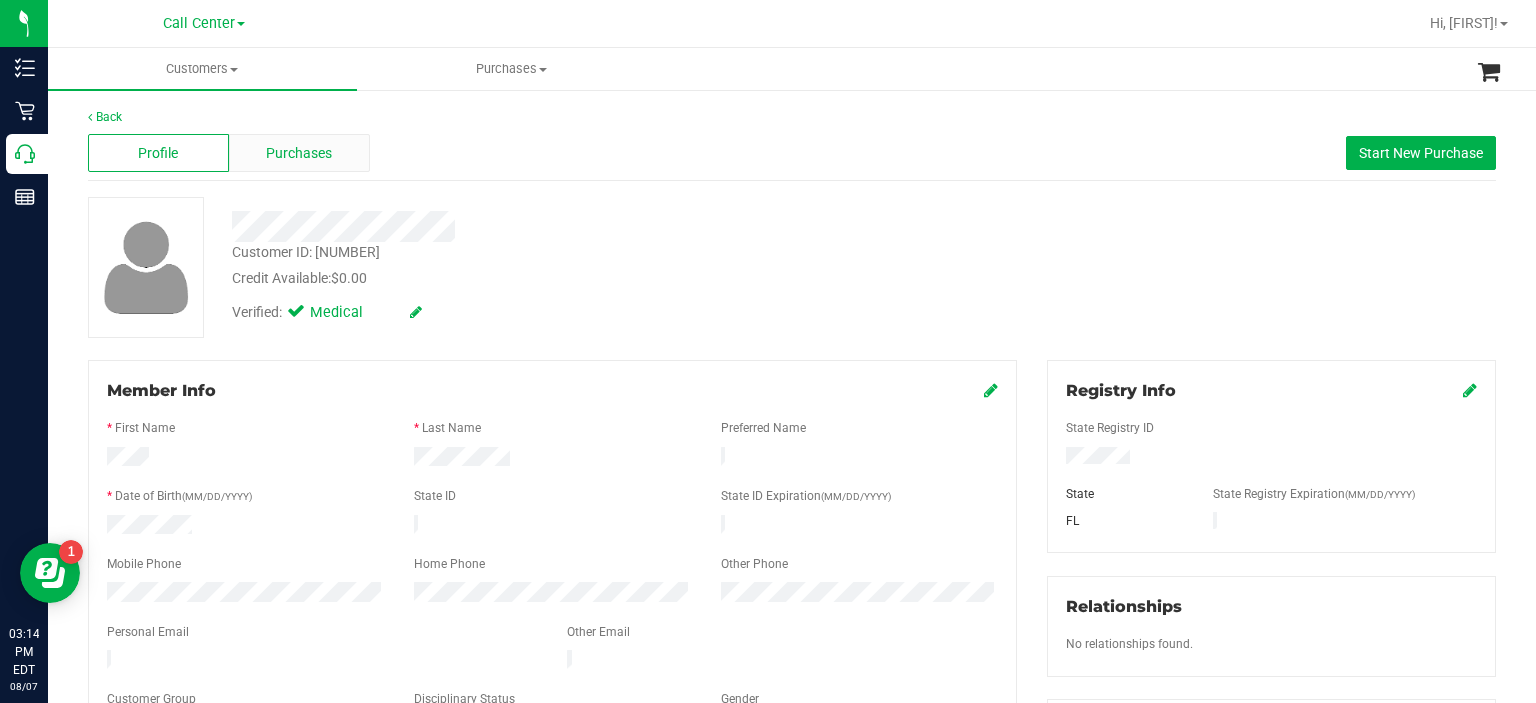 click on "Purchases" at bounding box center [299, 153] 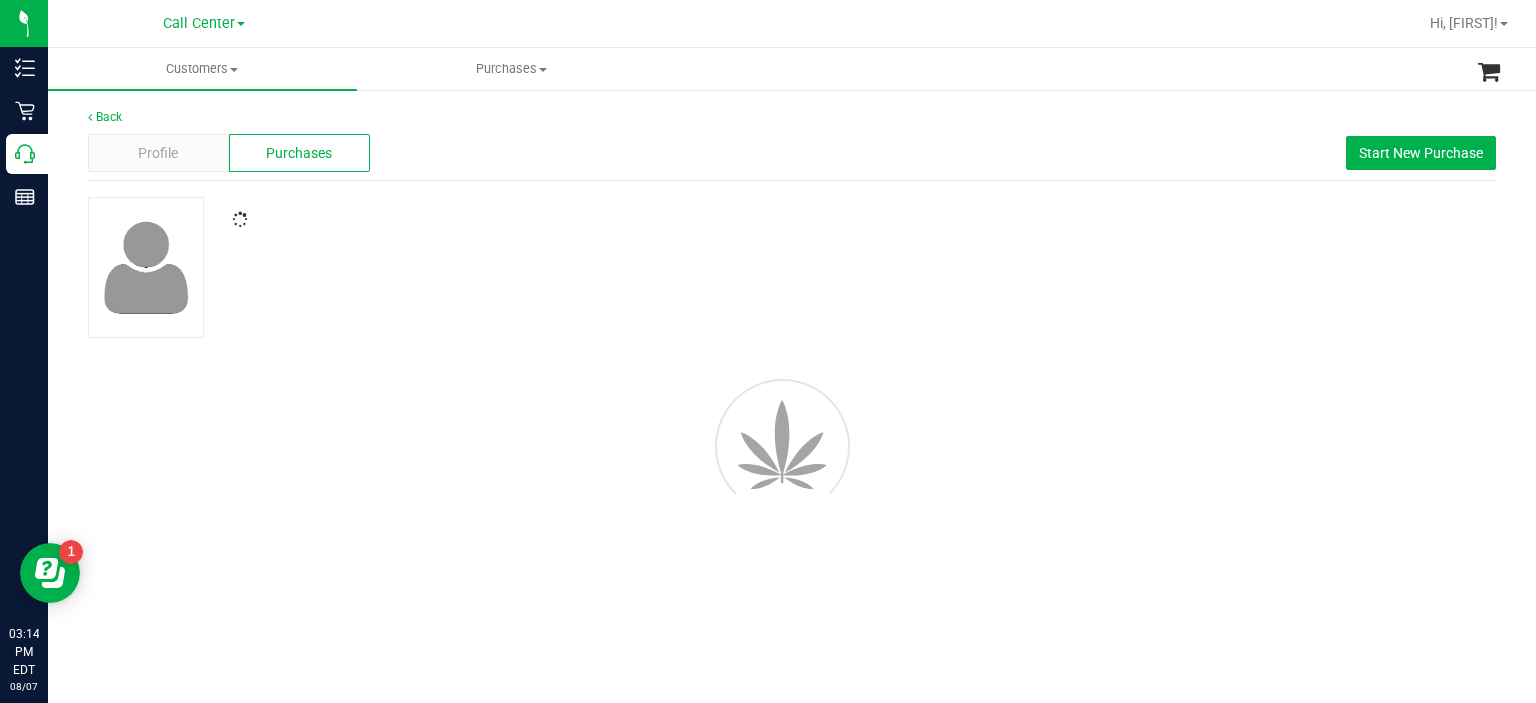 scroll, scrollTop: 0, scrollLeft: 0, axis: both 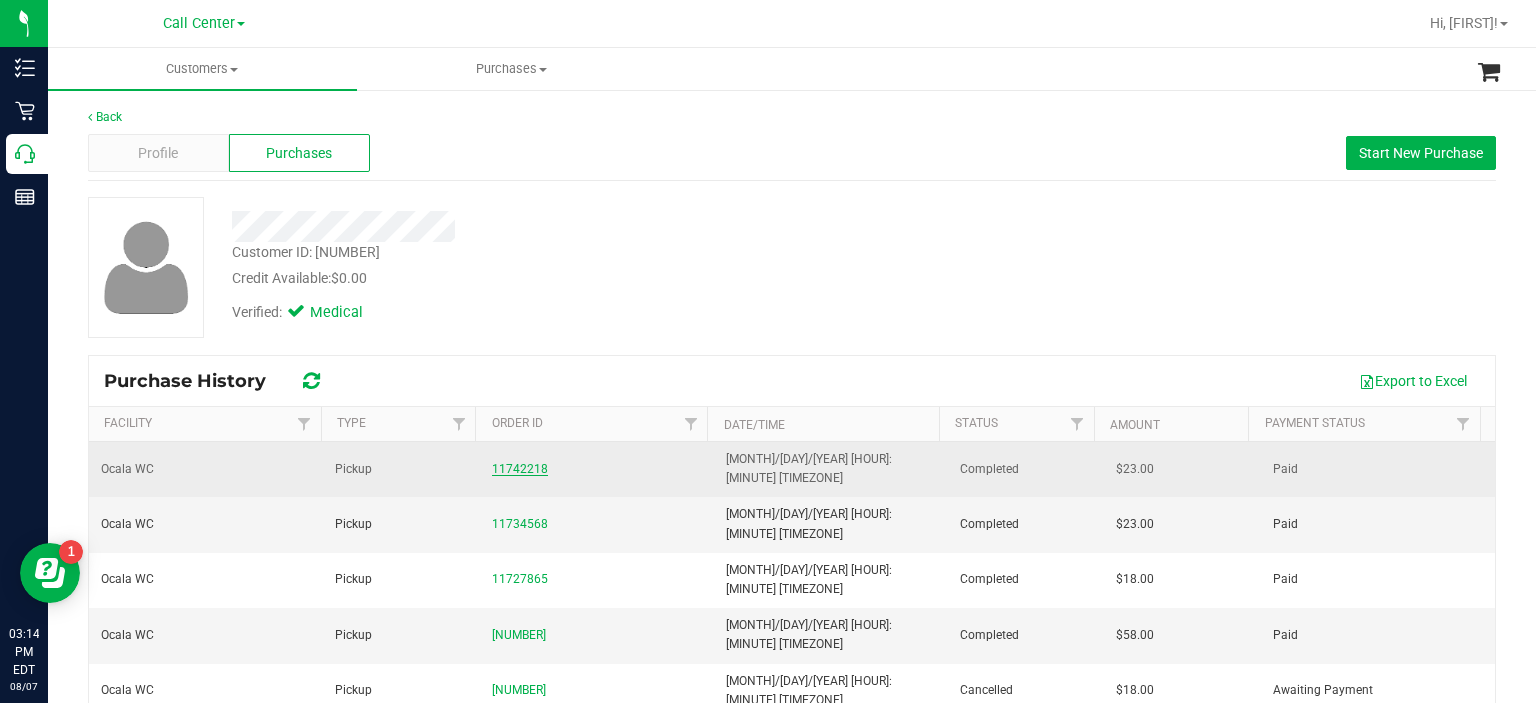 click on "11742218" at bounding box center [520, 469] 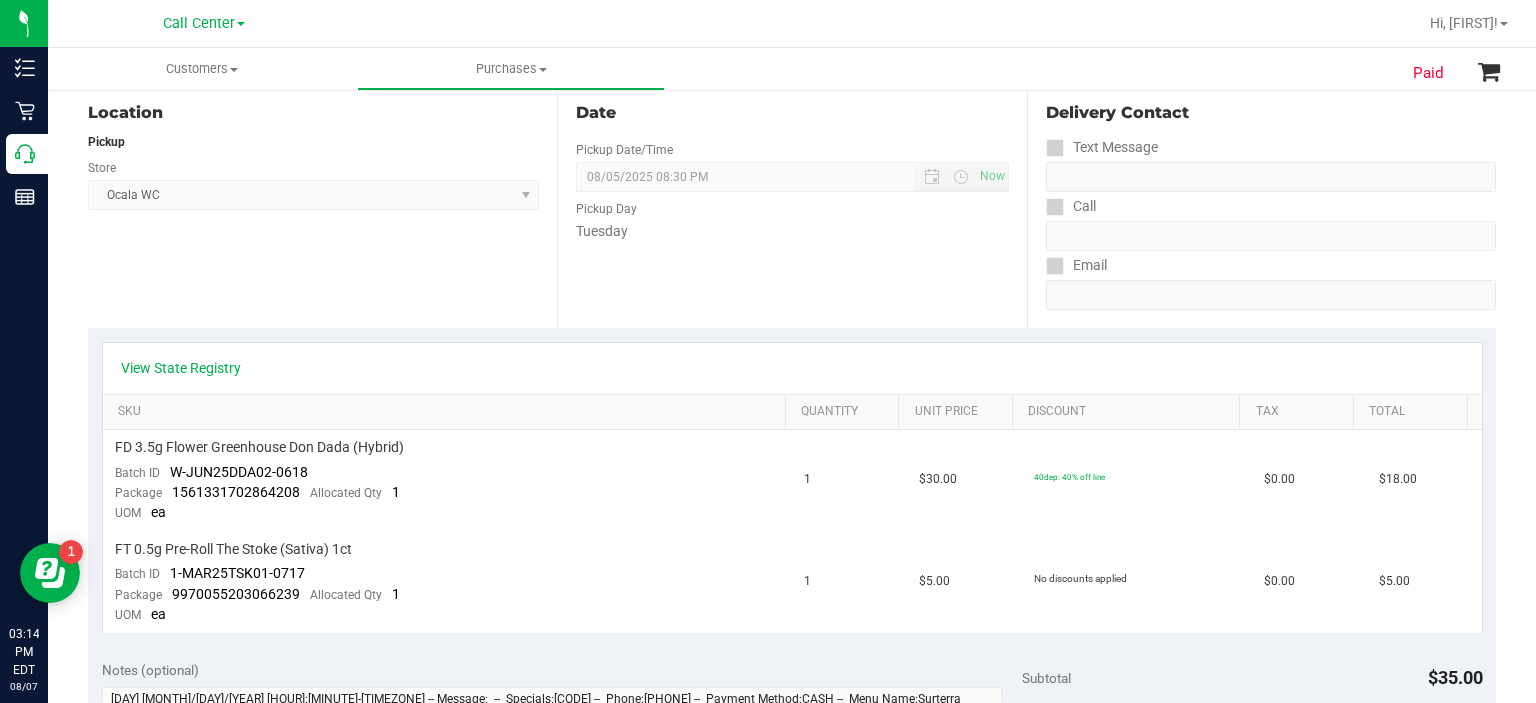 scroll, scrollTop: 236, scrollLeft: 0, axis: vertical 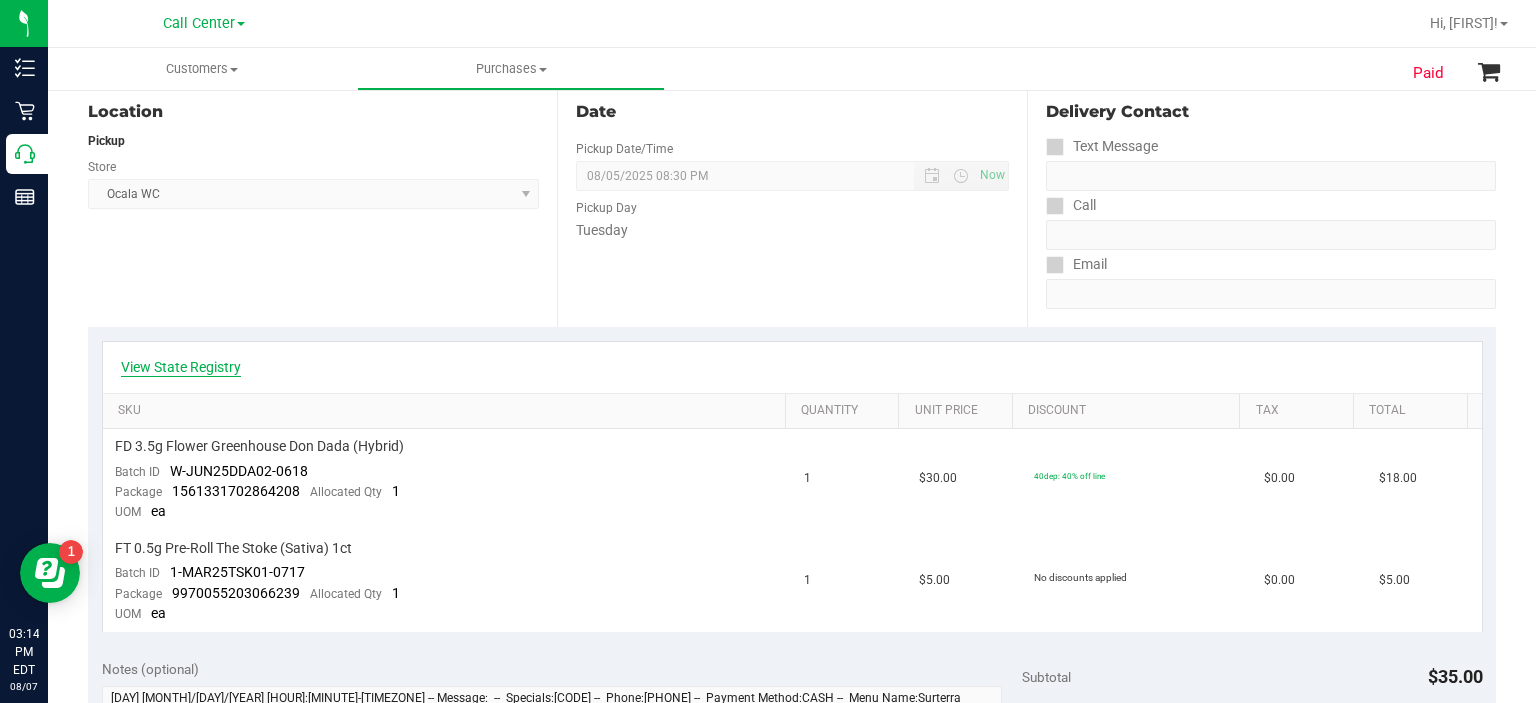 click on "View State Registry" at bounding box center (181, 367) 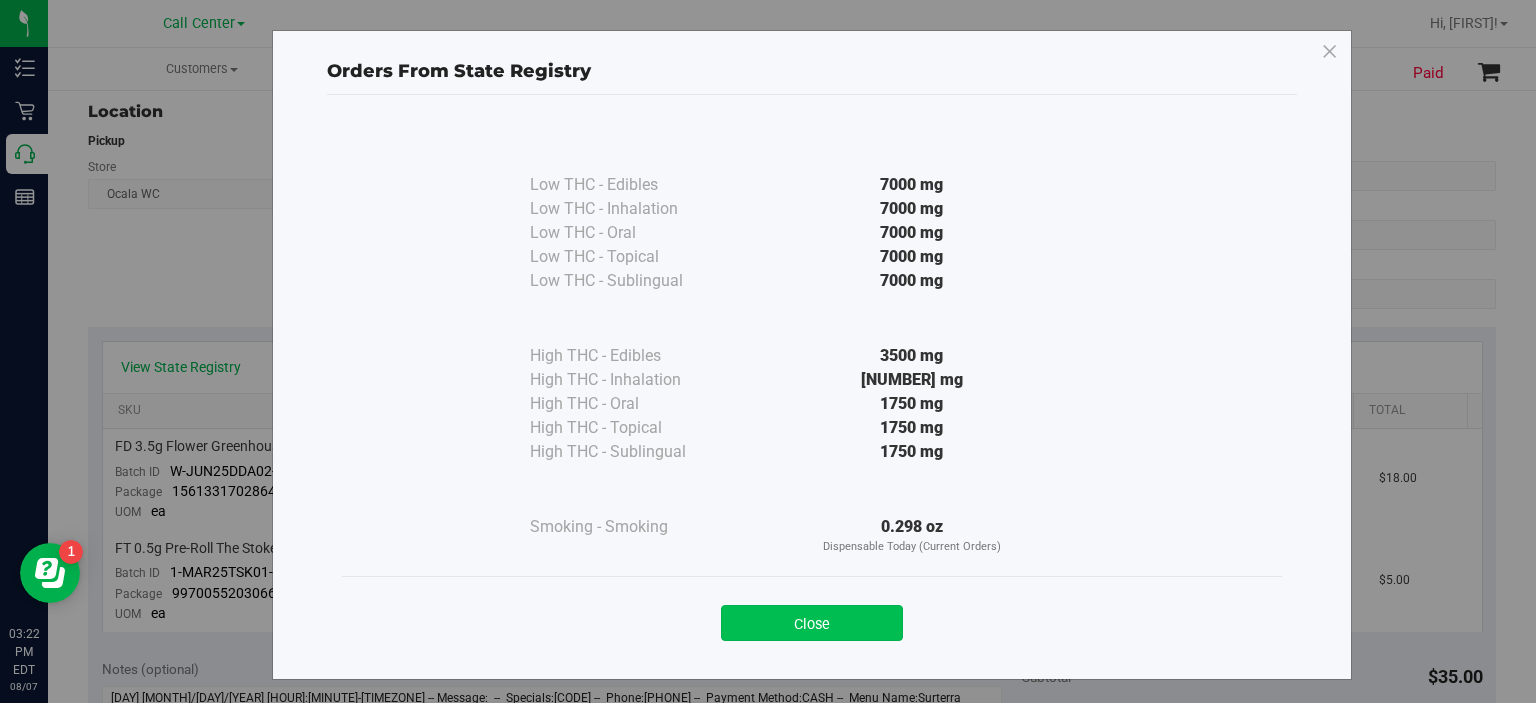 click on "Close" at bounding box center [812, 623] 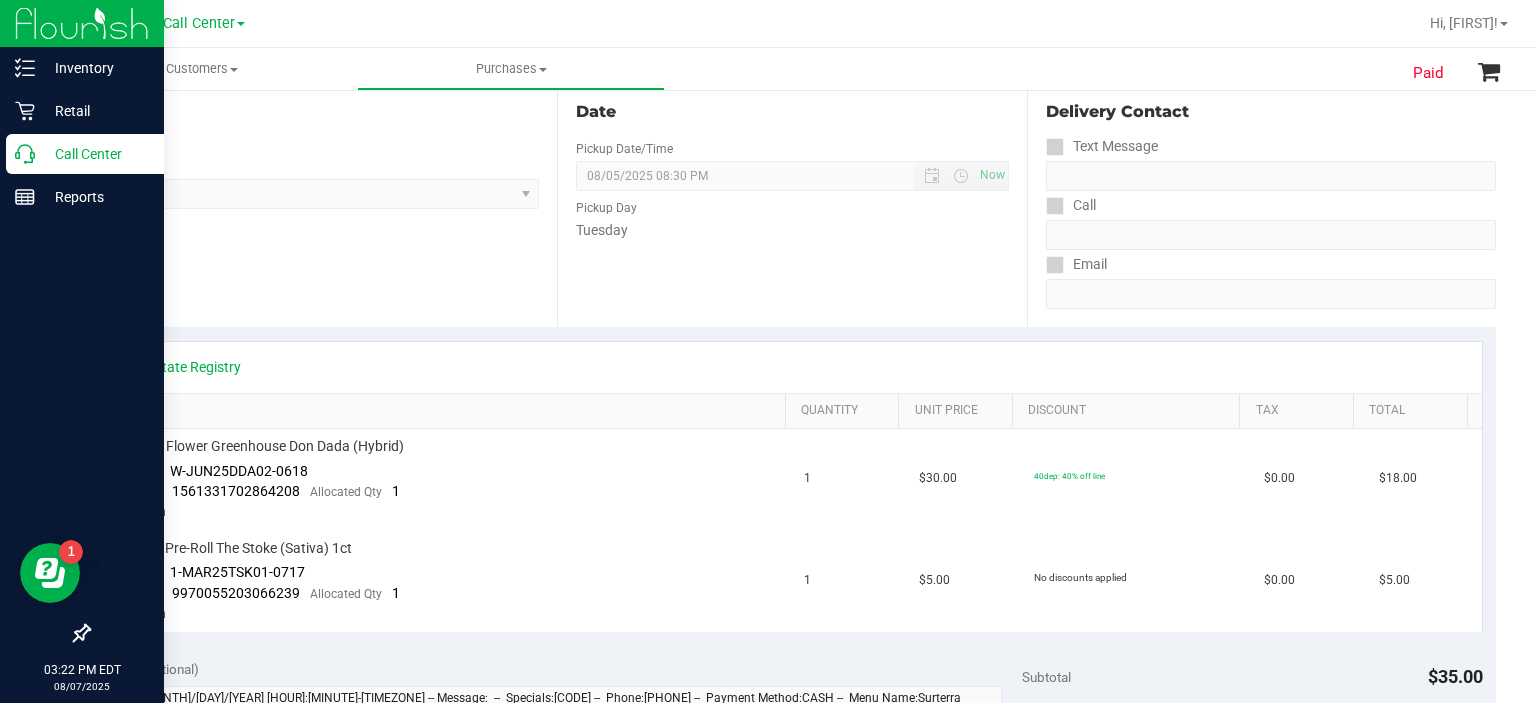 click on "Call Center" at bounding box center [95, 154] 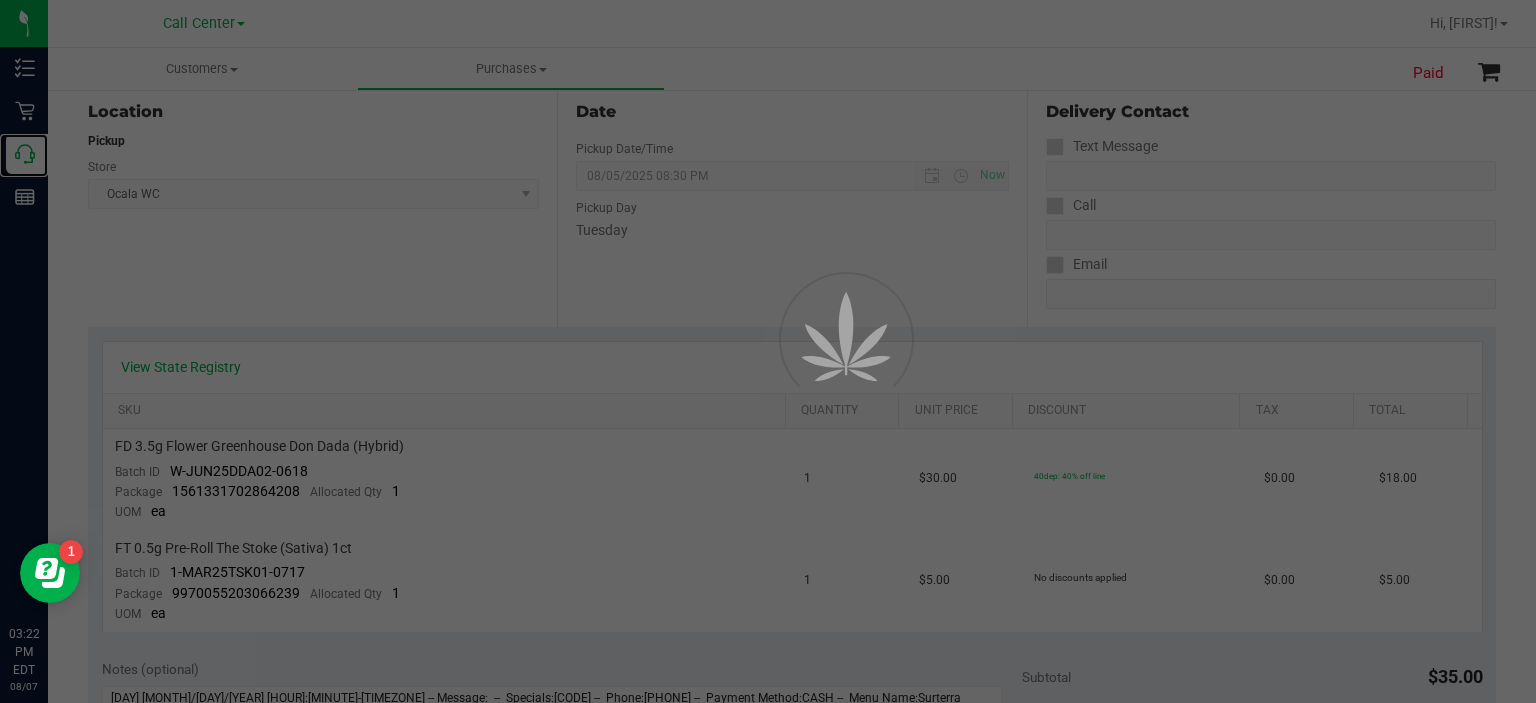 scroll, scrollTop: 0, scrollLeft: 0, axis: both 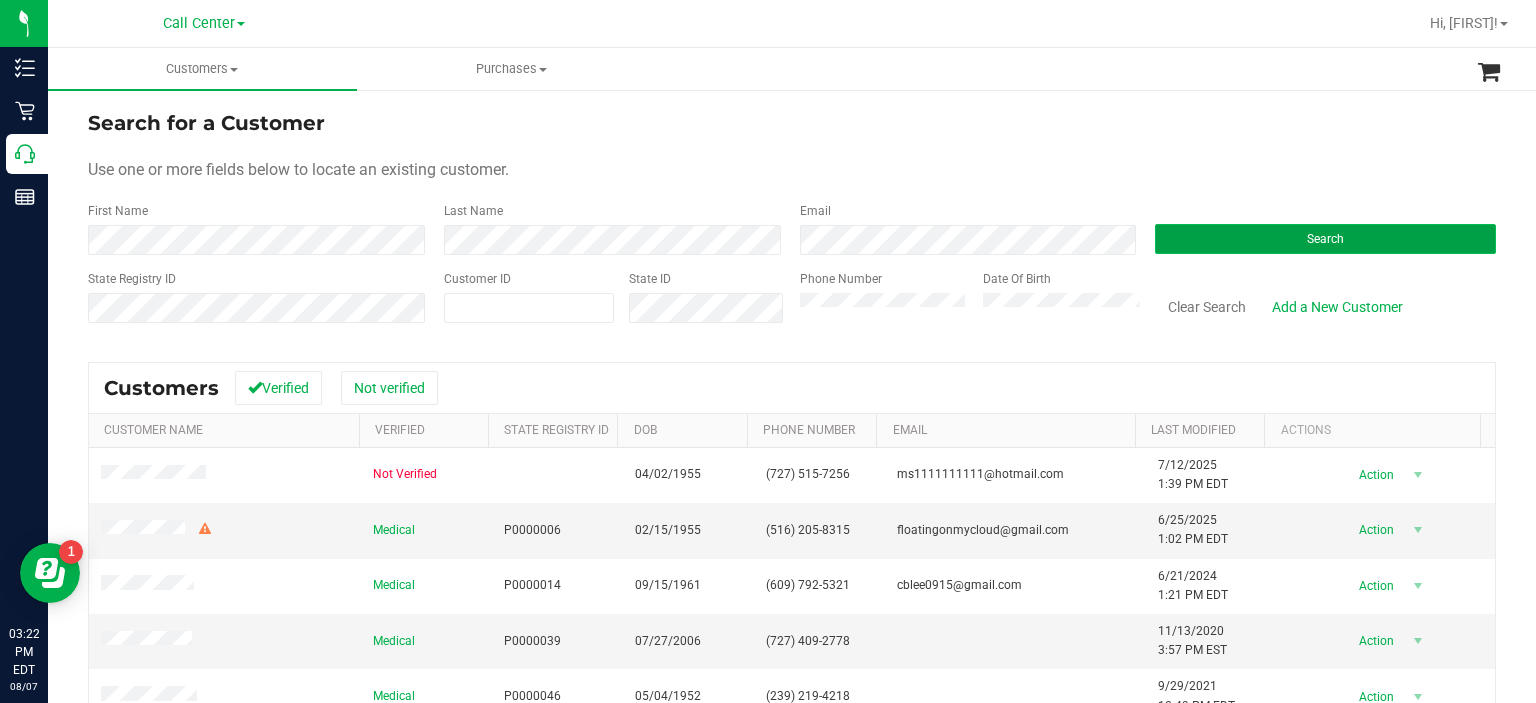 click on "Search" at bounding box center [1325, 239] 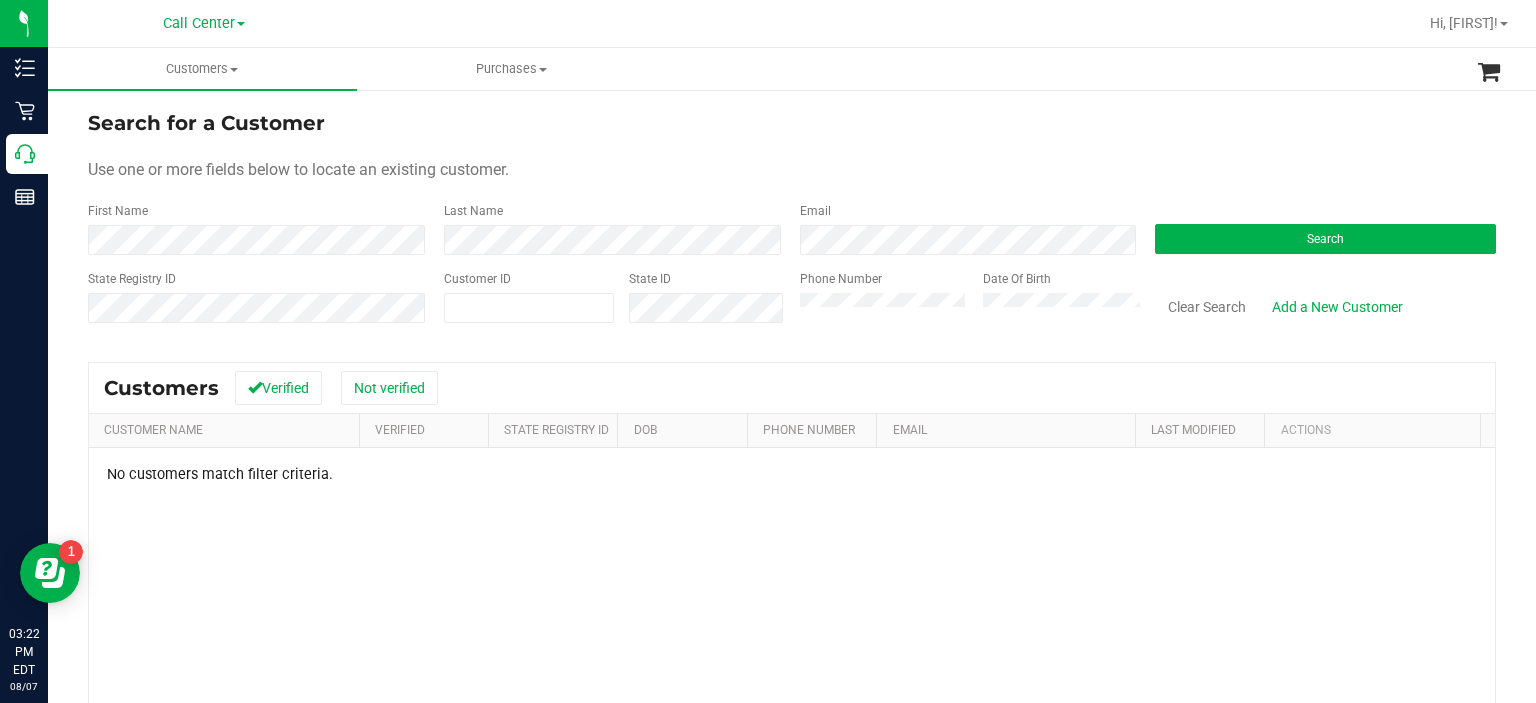 click on "State Registry ID
Customer ID
State ID
Phone Number
Date Of Birth
Clear Search
Add a New Customer" at bounding box center [792, 305] 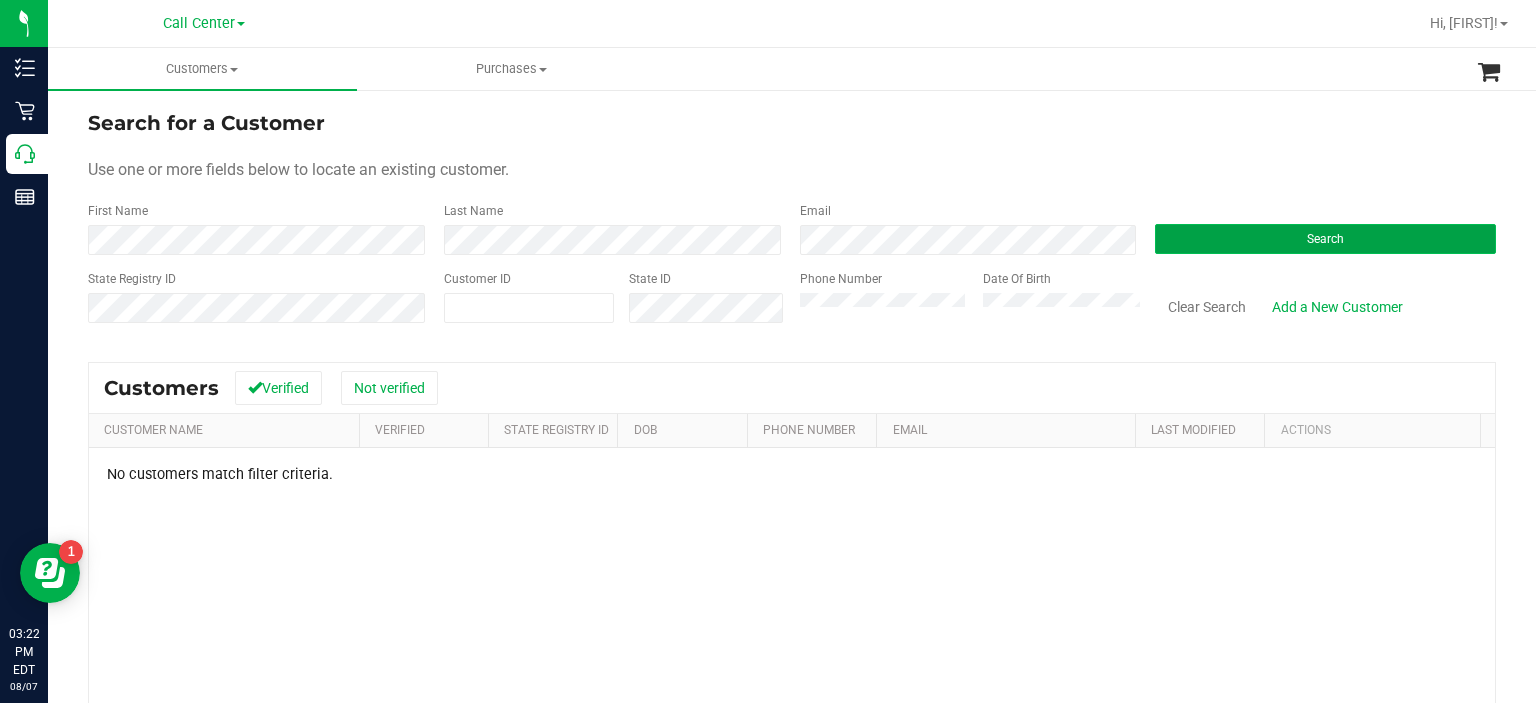 click on "Search" at bounding box center [1325, 239] 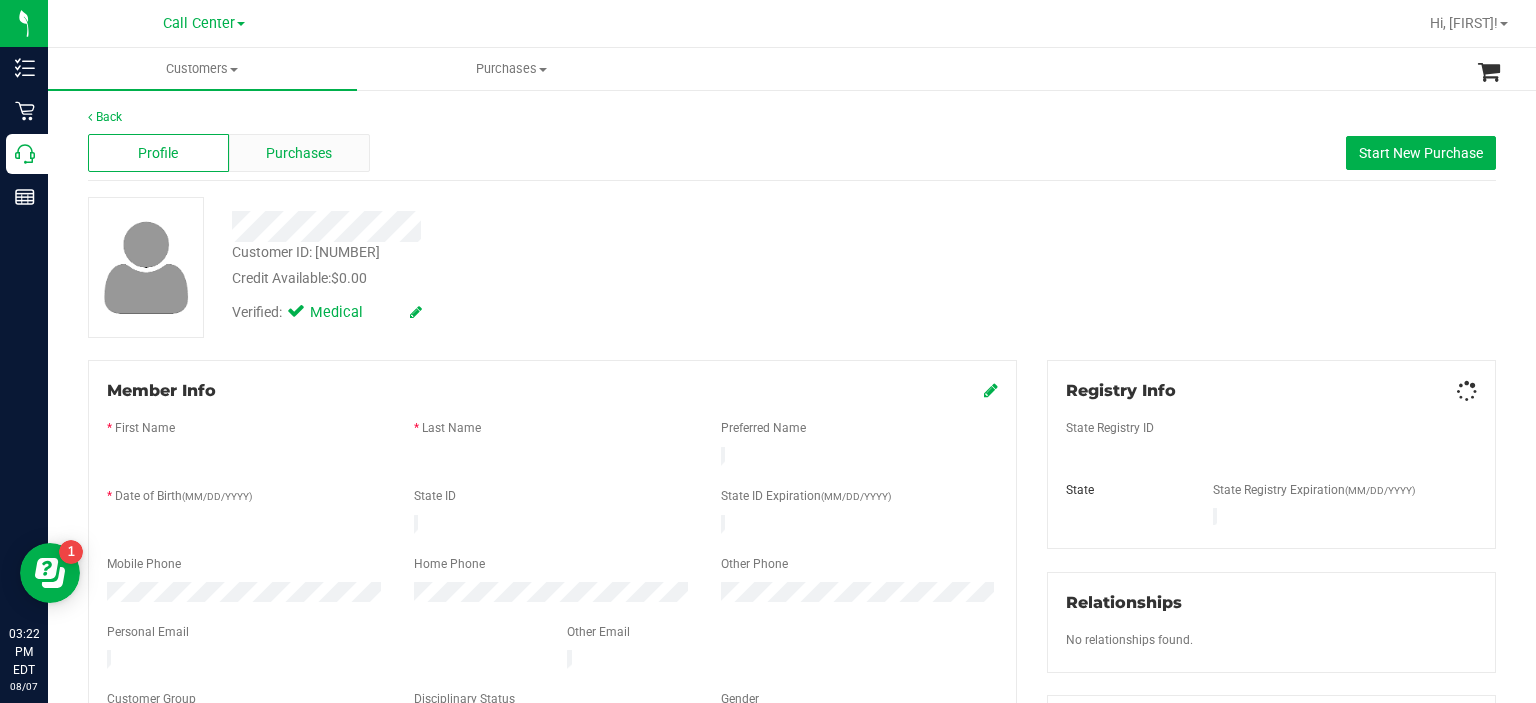 click on "Purchases" at bounding box center (299, 153) 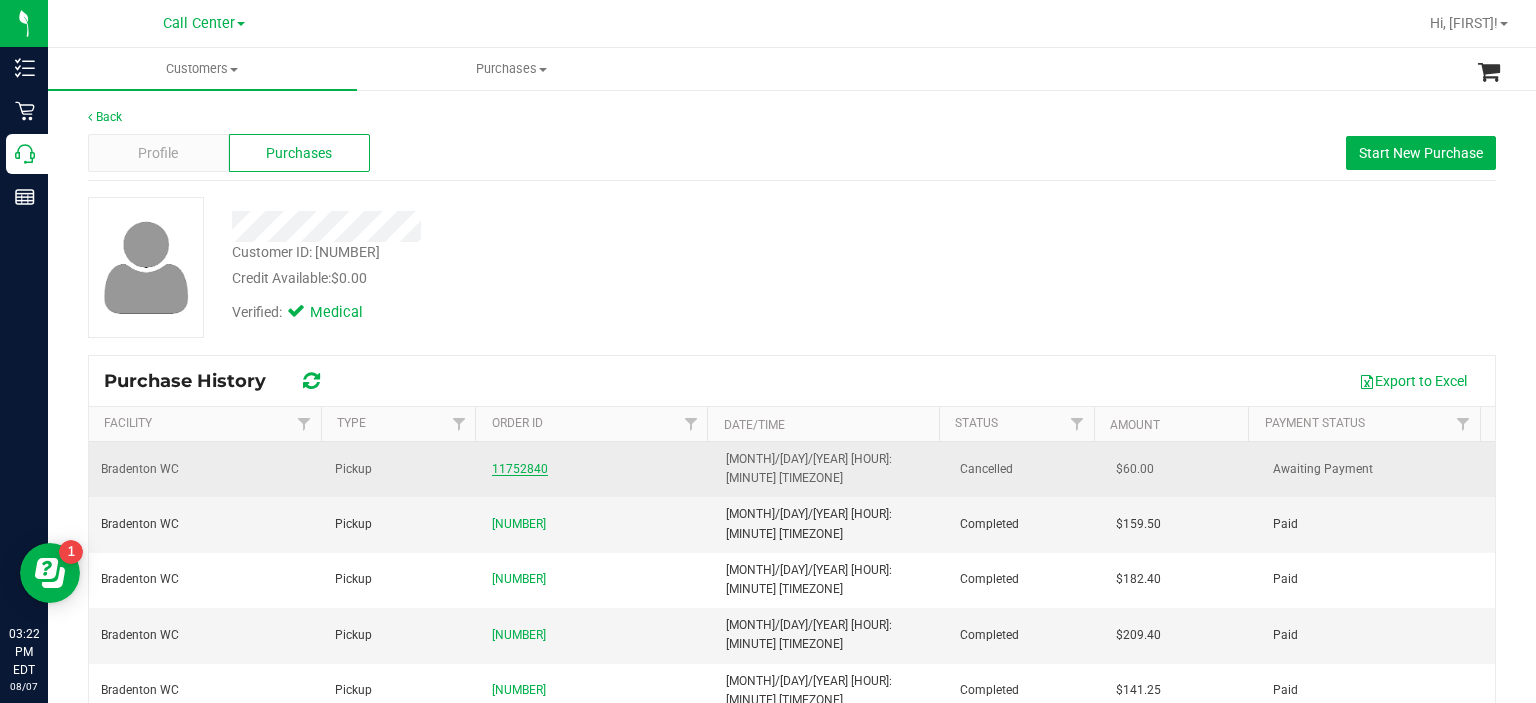 click on "11752840" at bounding box center (520, 469) 